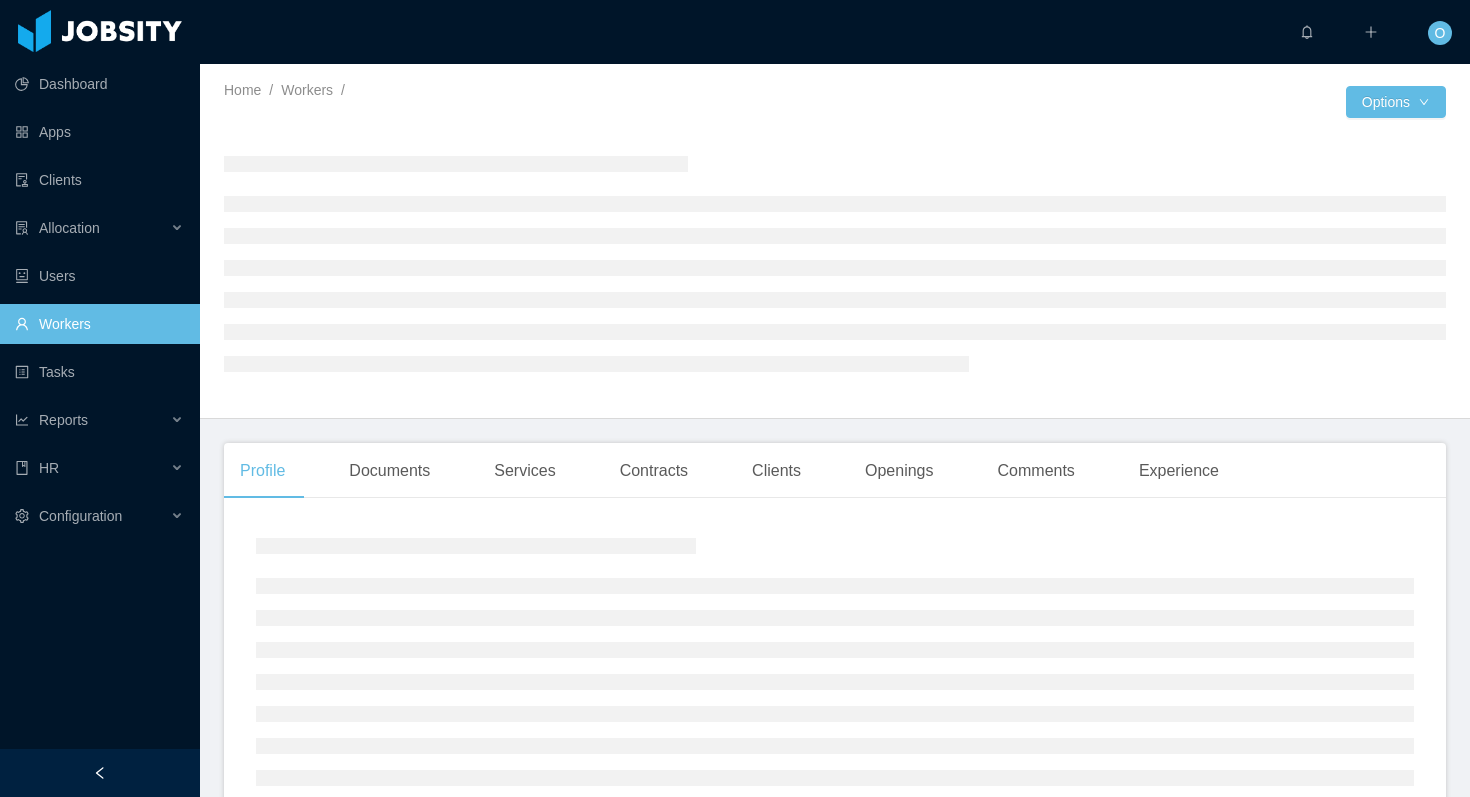 scroll, scrollTop: 0, scrollLeft: 0, axis: both 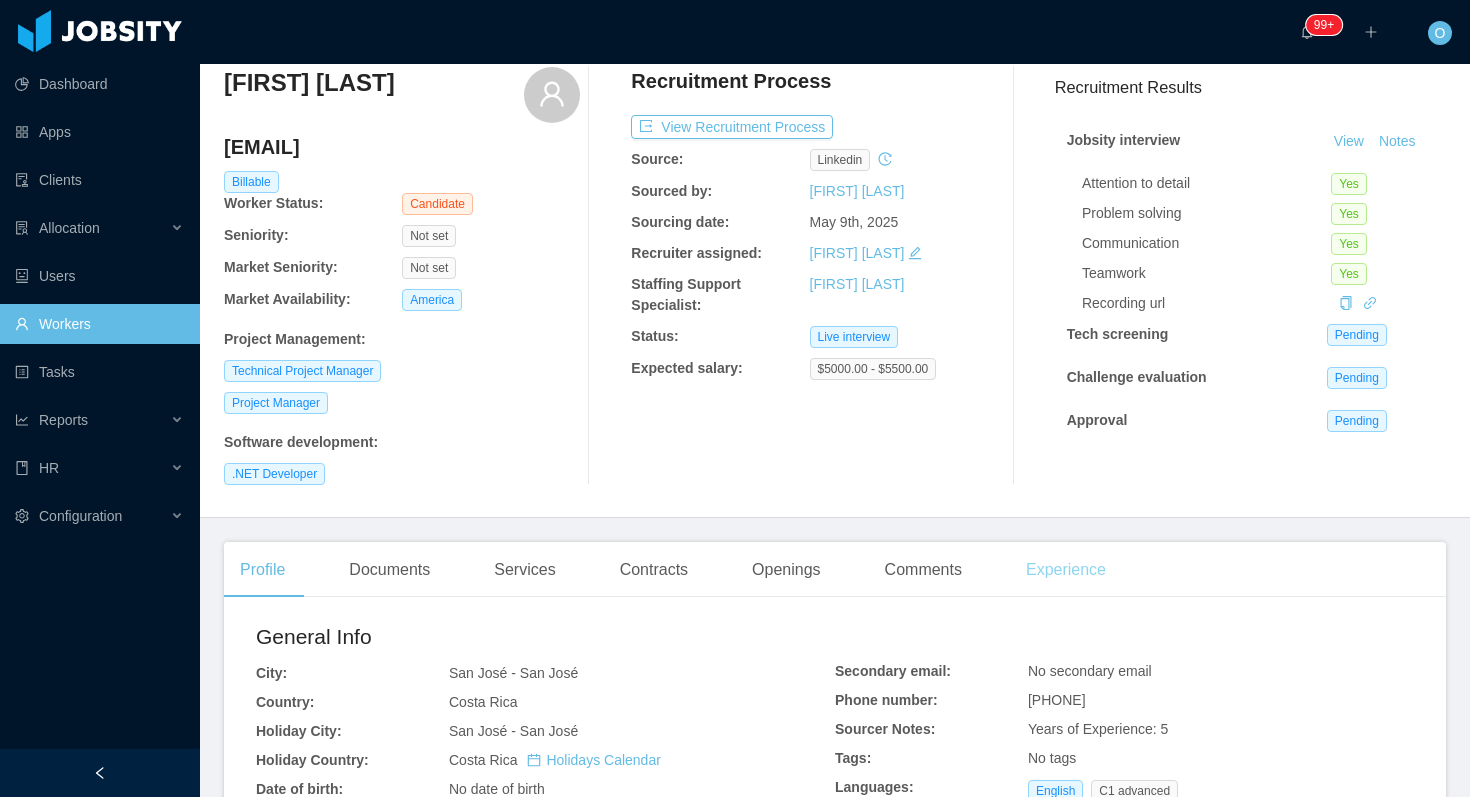 click on "Experience" at bounding box center [1066, 570] 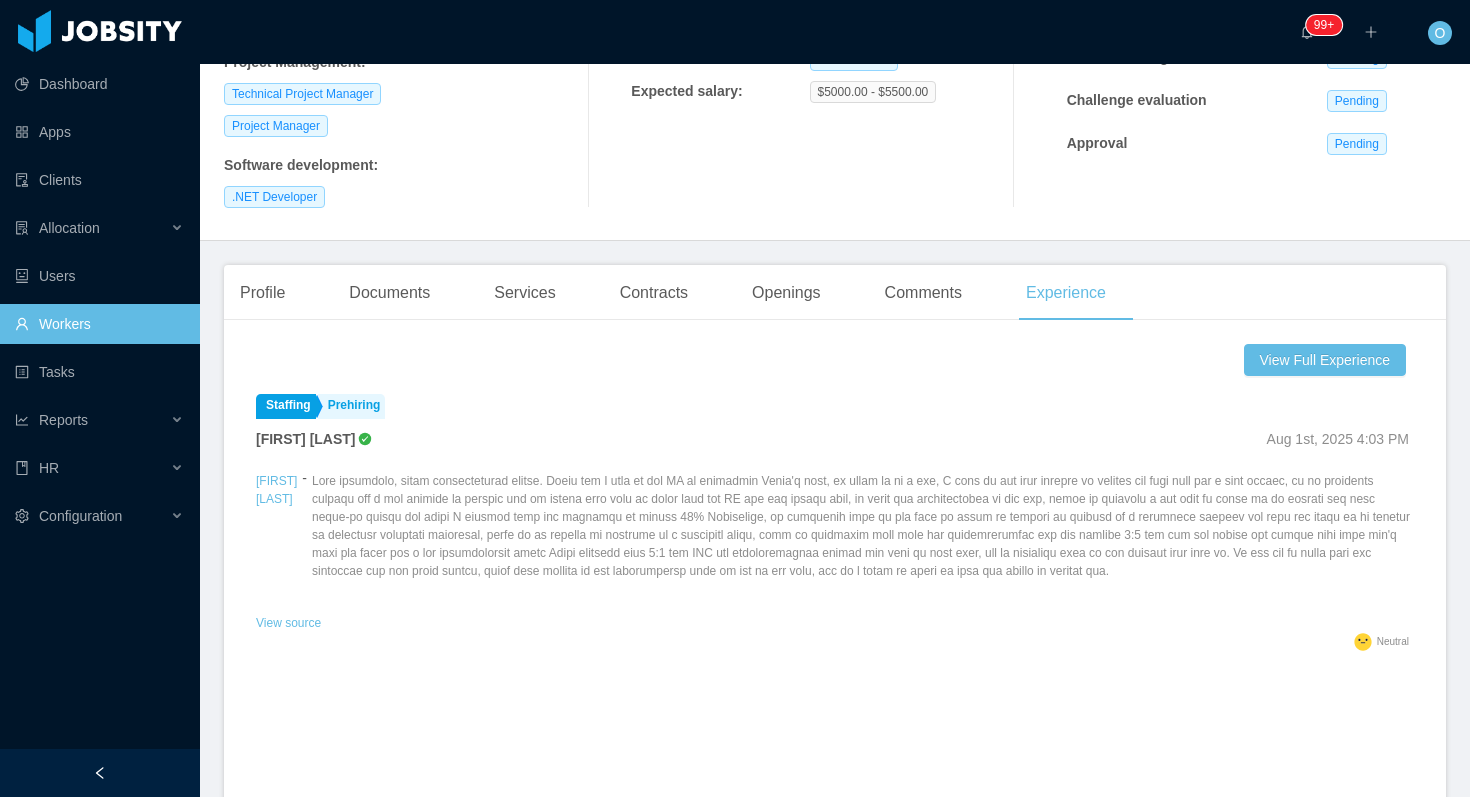 scroll, scrollTop: 373, scrollLeft: 0, axis: vertical 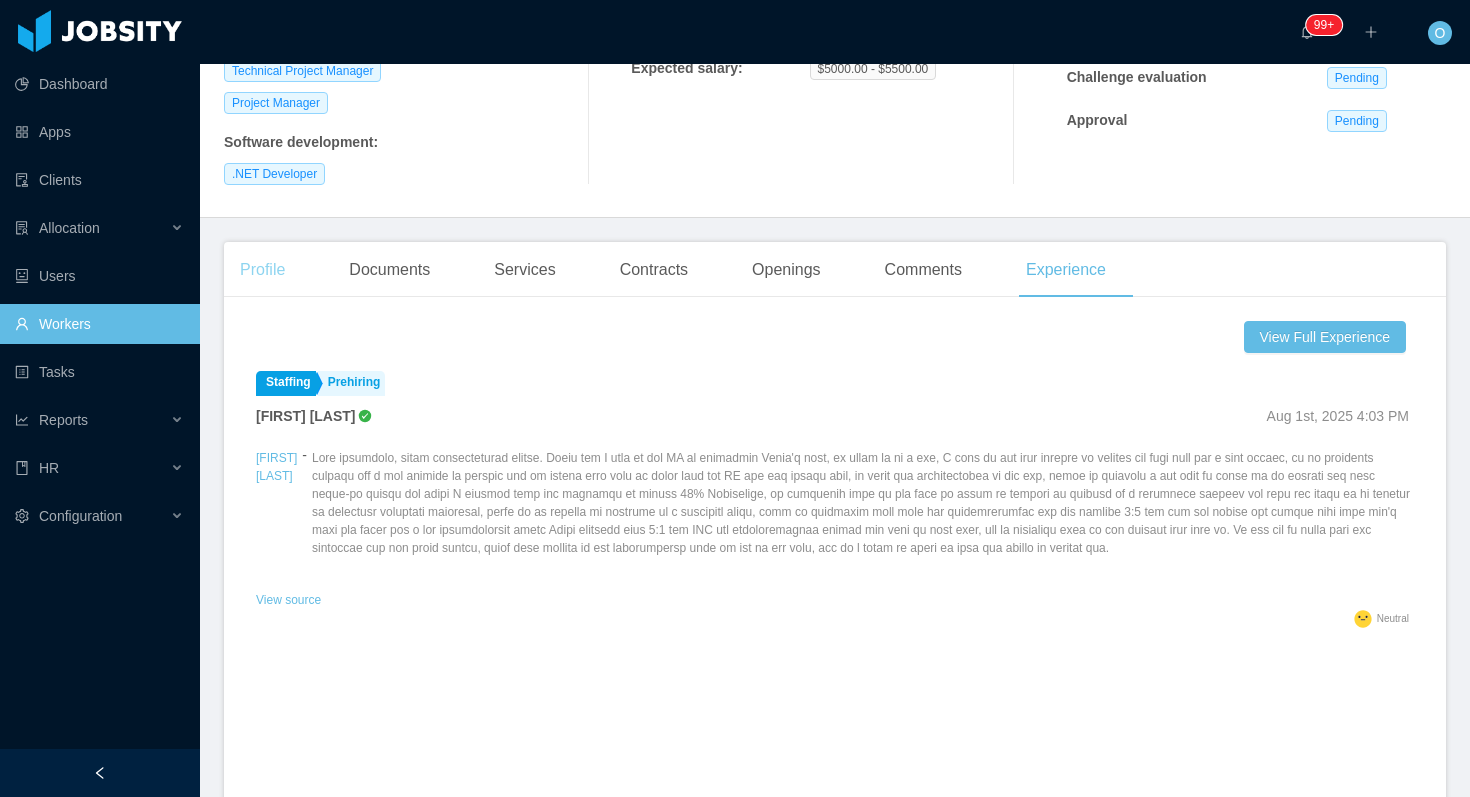 click on "Profile" at bounding box center [262, 270] 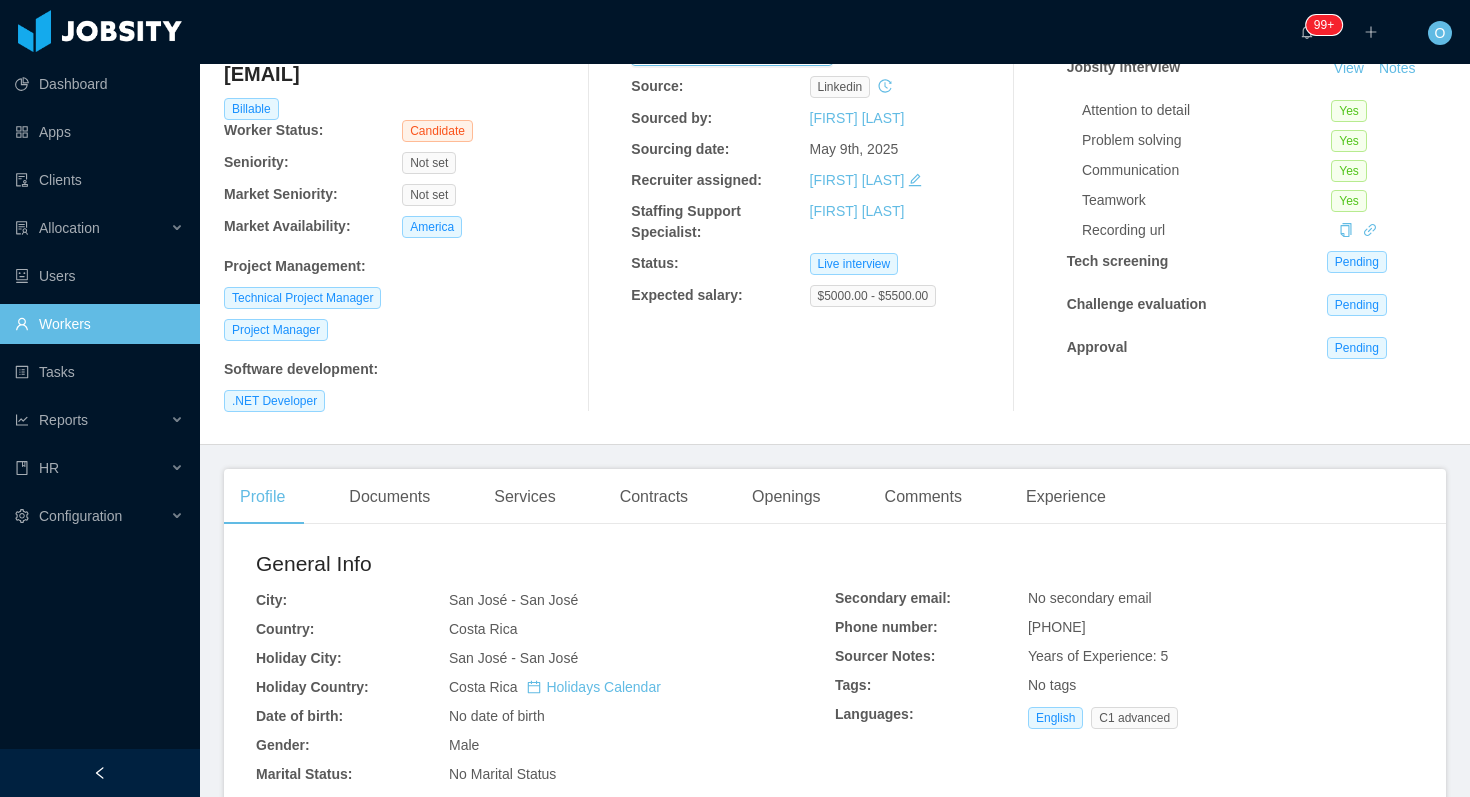 scroll, scrollTop: 0, scrollLeft: 0, axis: both 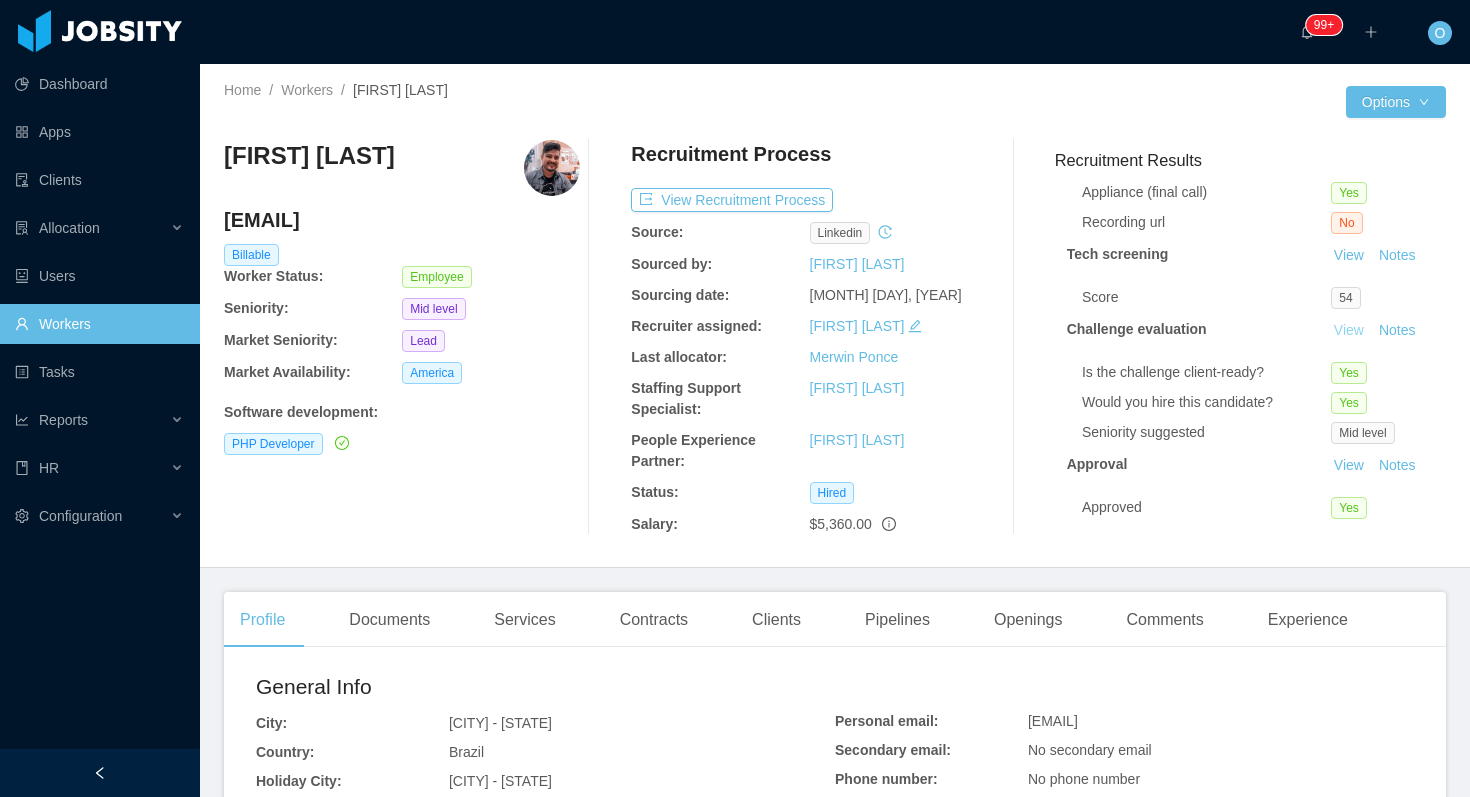 click on "View" at bounding box center (1349, 330) 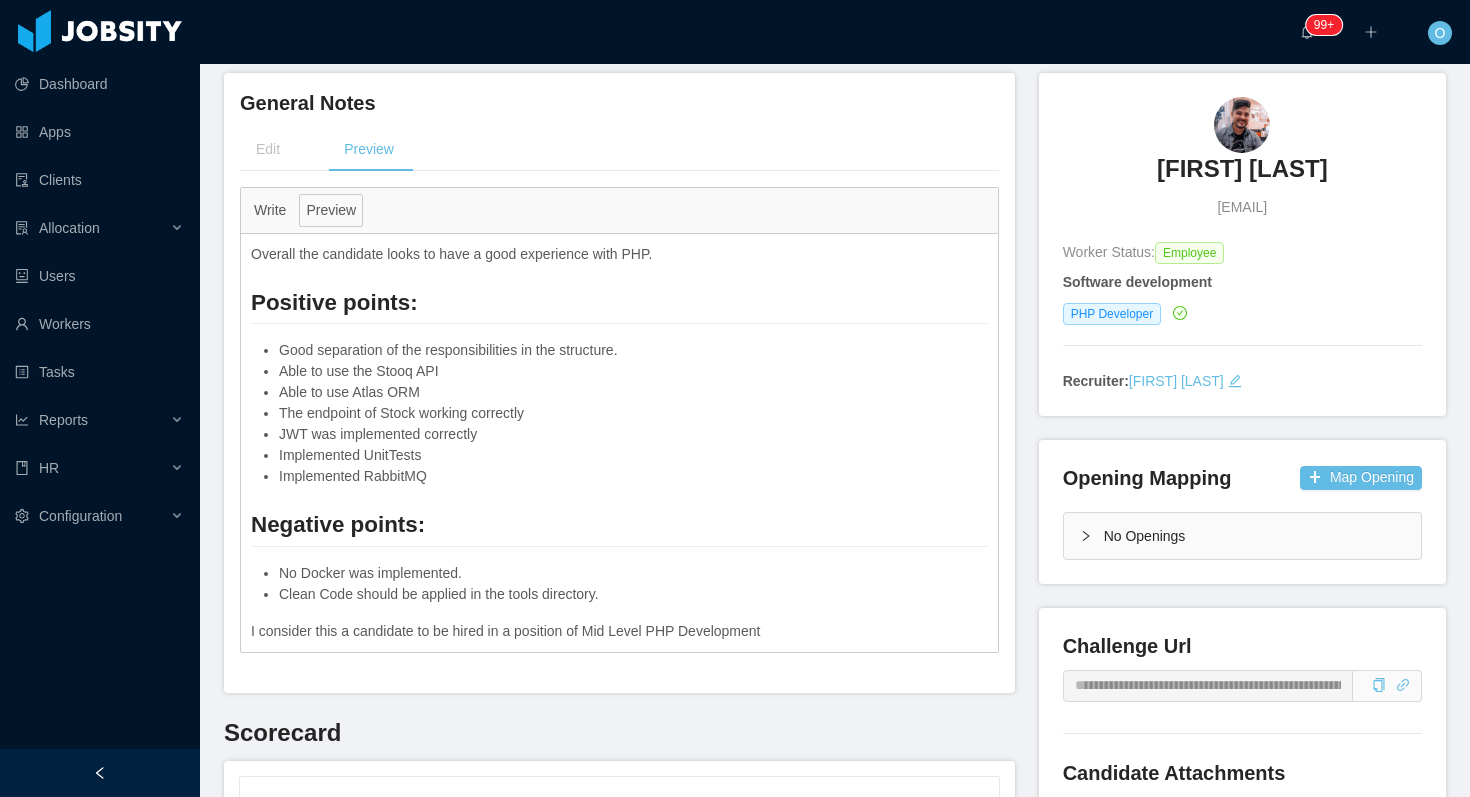 scroll, scrollTop: 489, scrollLeft: 0, axis: vertical 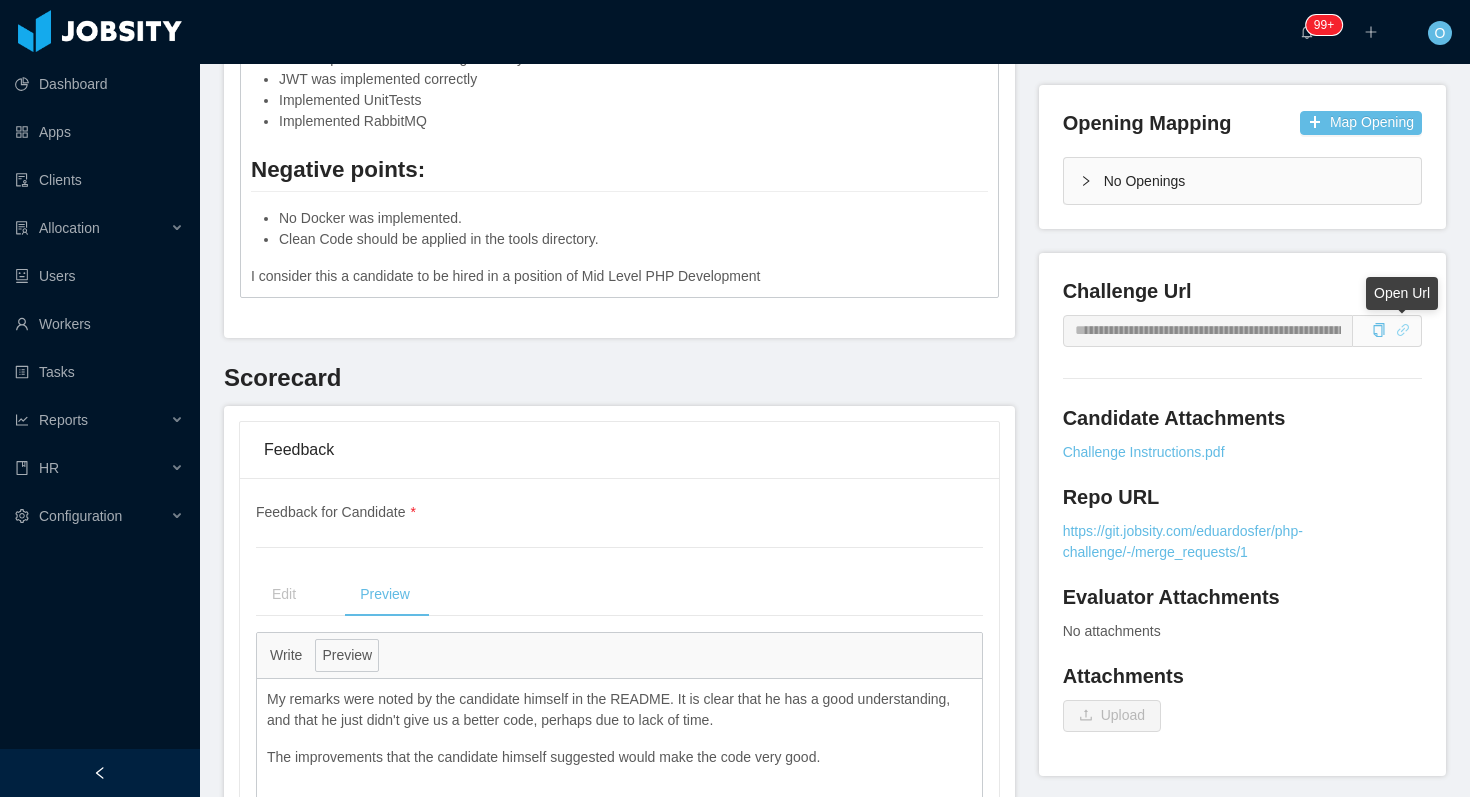 click 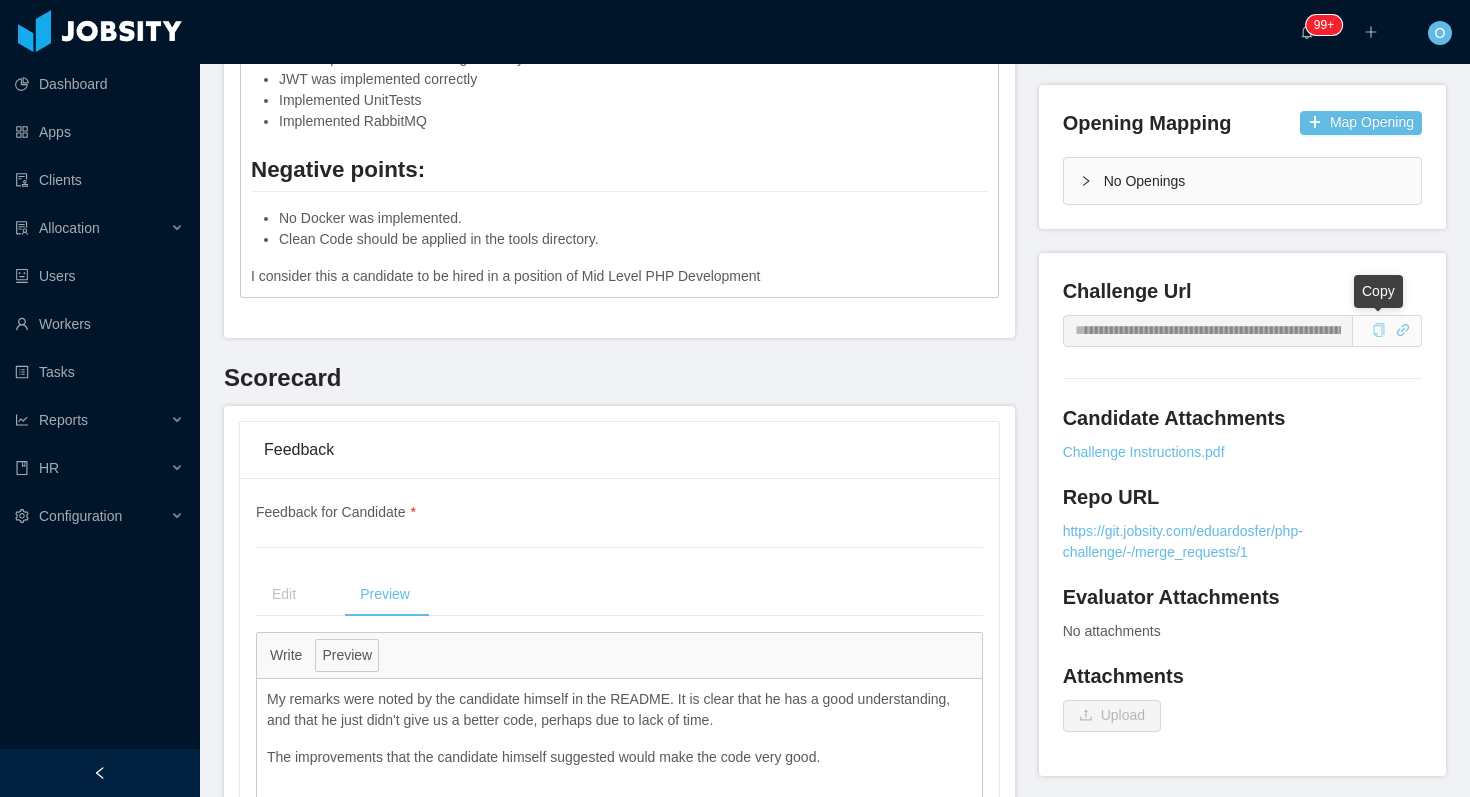 click 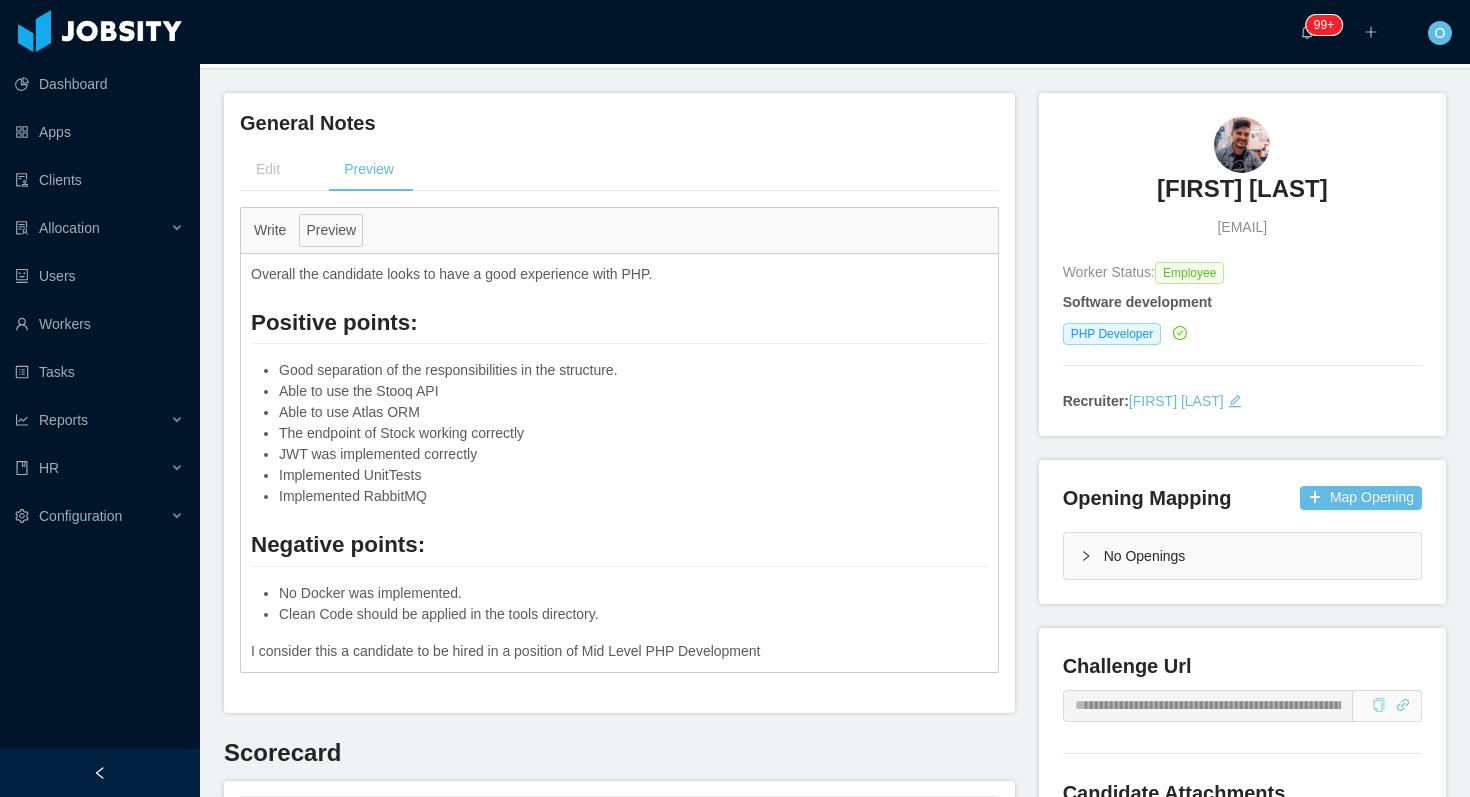 scroll, scrollTop: 0, scrollLeft: 0, axis: both 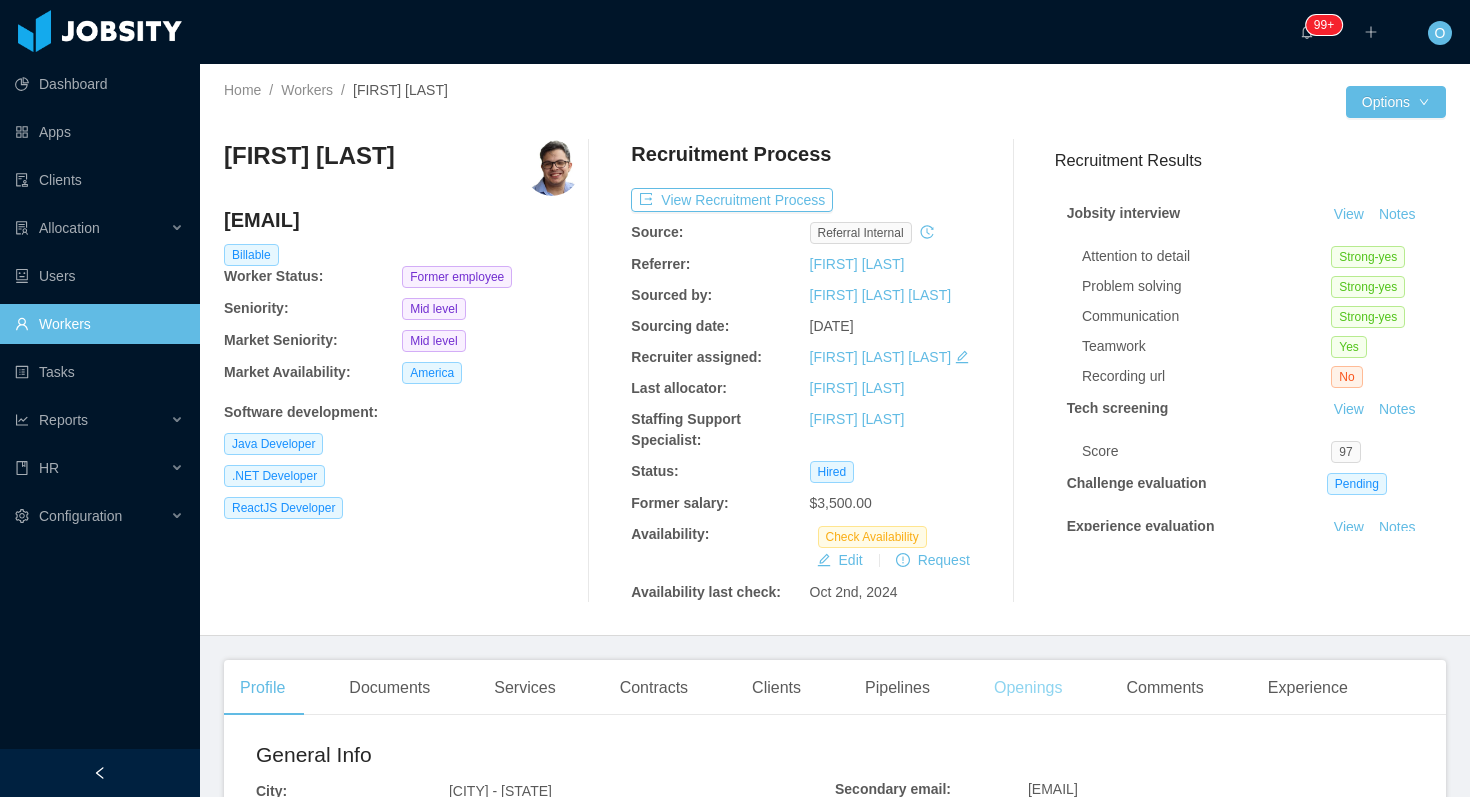 click on "Openings" at bounding box center (1028, 688) 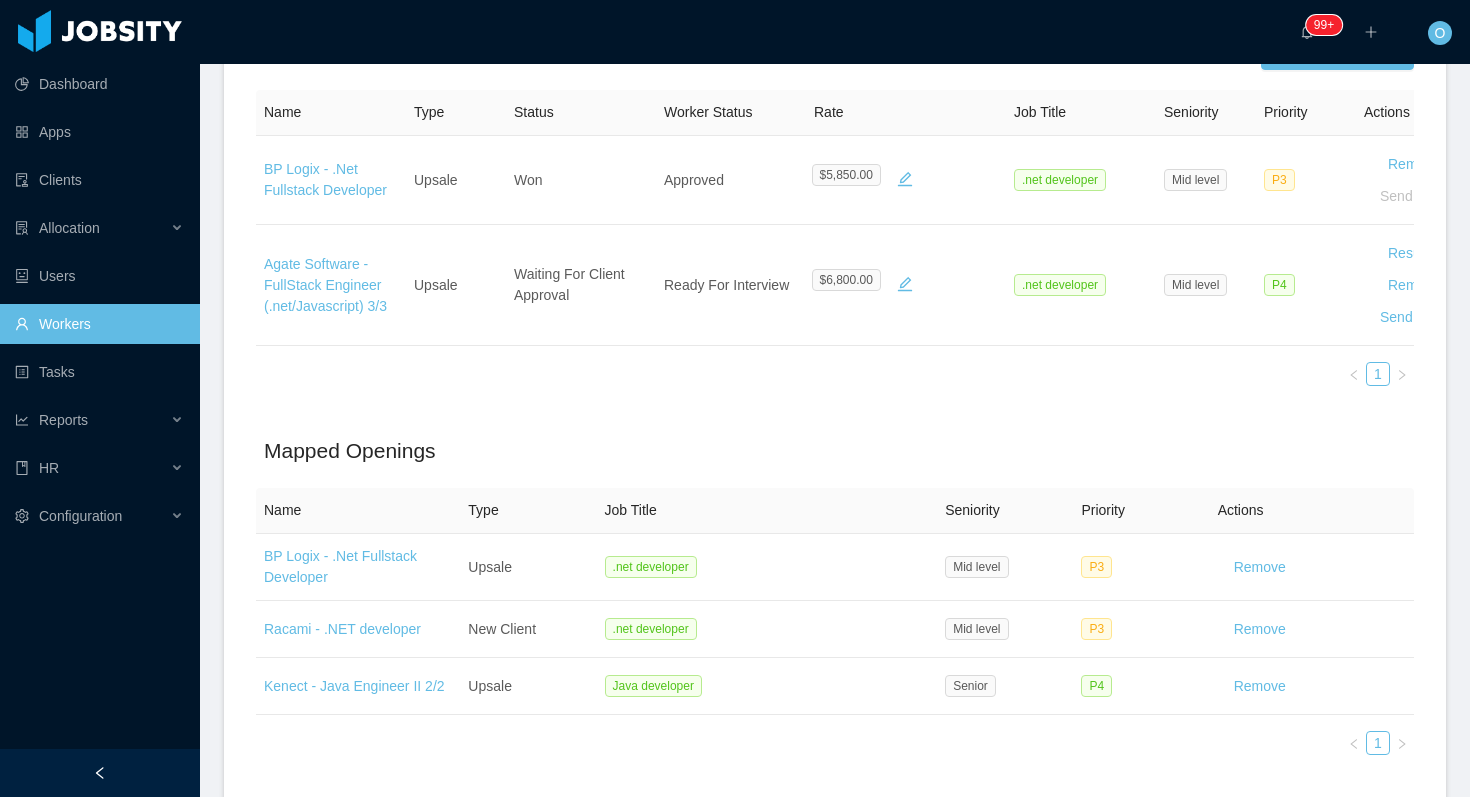 scroll, scrollTop: 800, scrollLeft: 0, axis: vertical 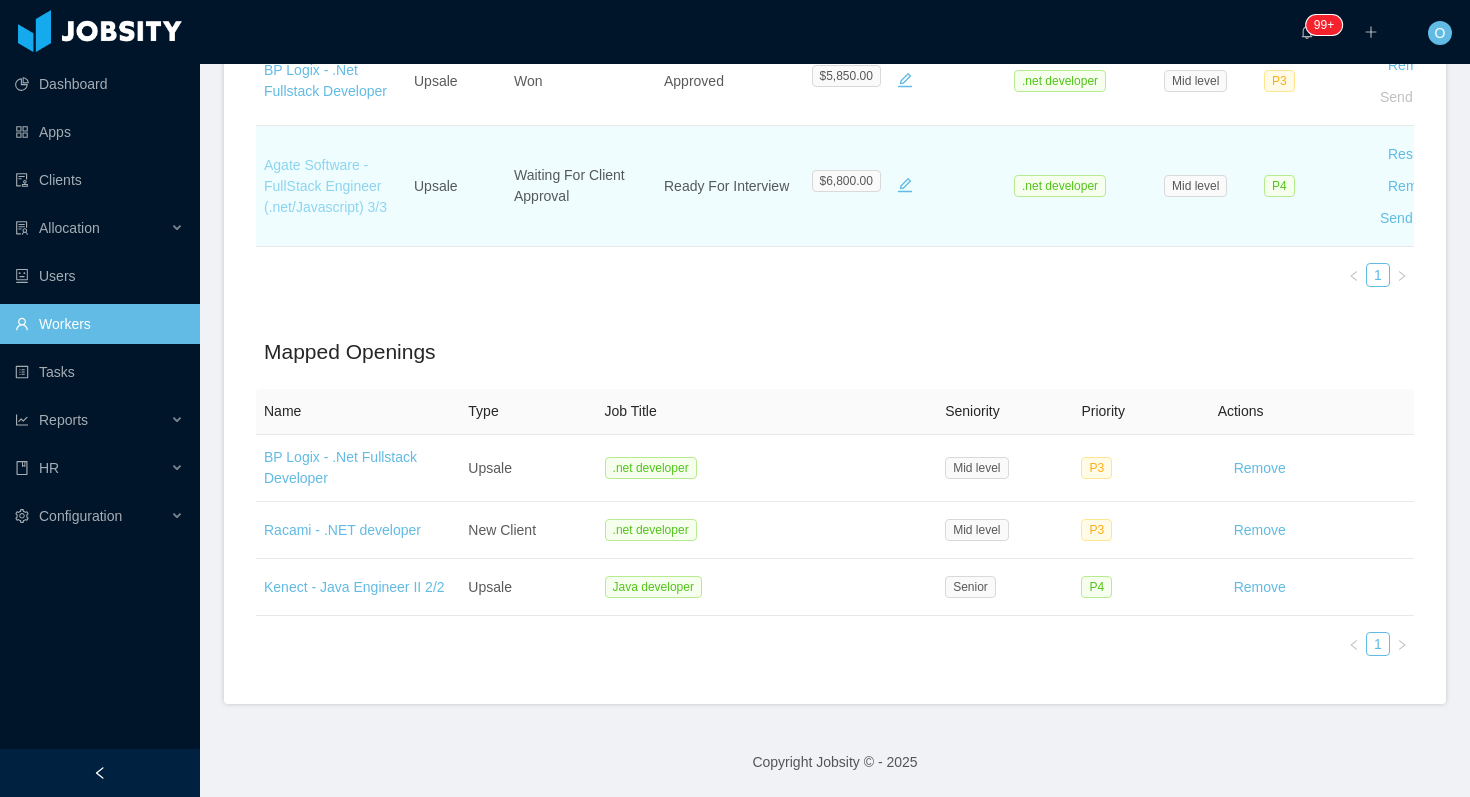 click on "Agate Software - FullStack Engineer (.net/Javascript) 3/3" at bounding box center [325, 186] 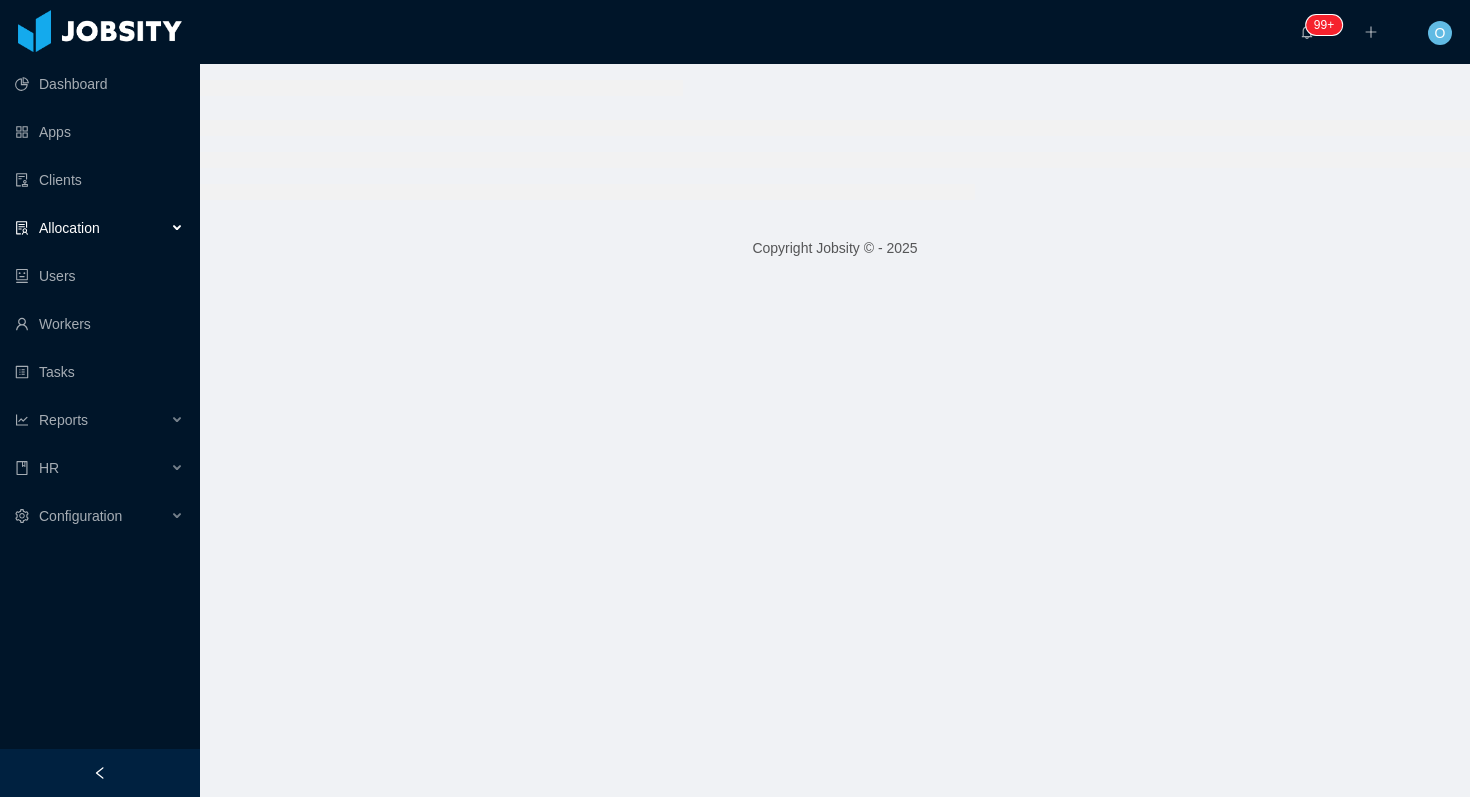 scroll, scrollTop: 0, scrollLeft: 0, axis: both 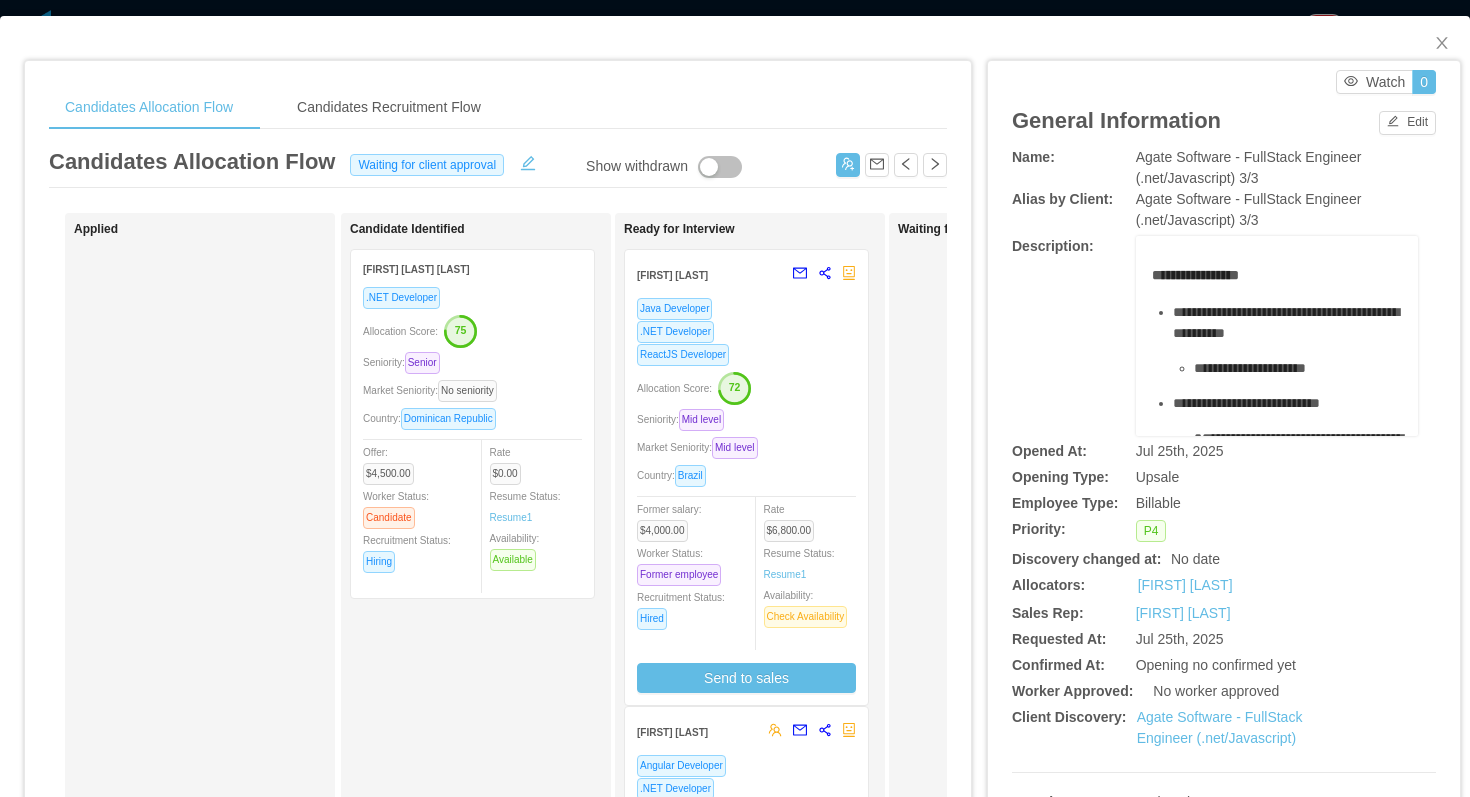click on "ReactJS Developer" at bounding box center [746, 354] 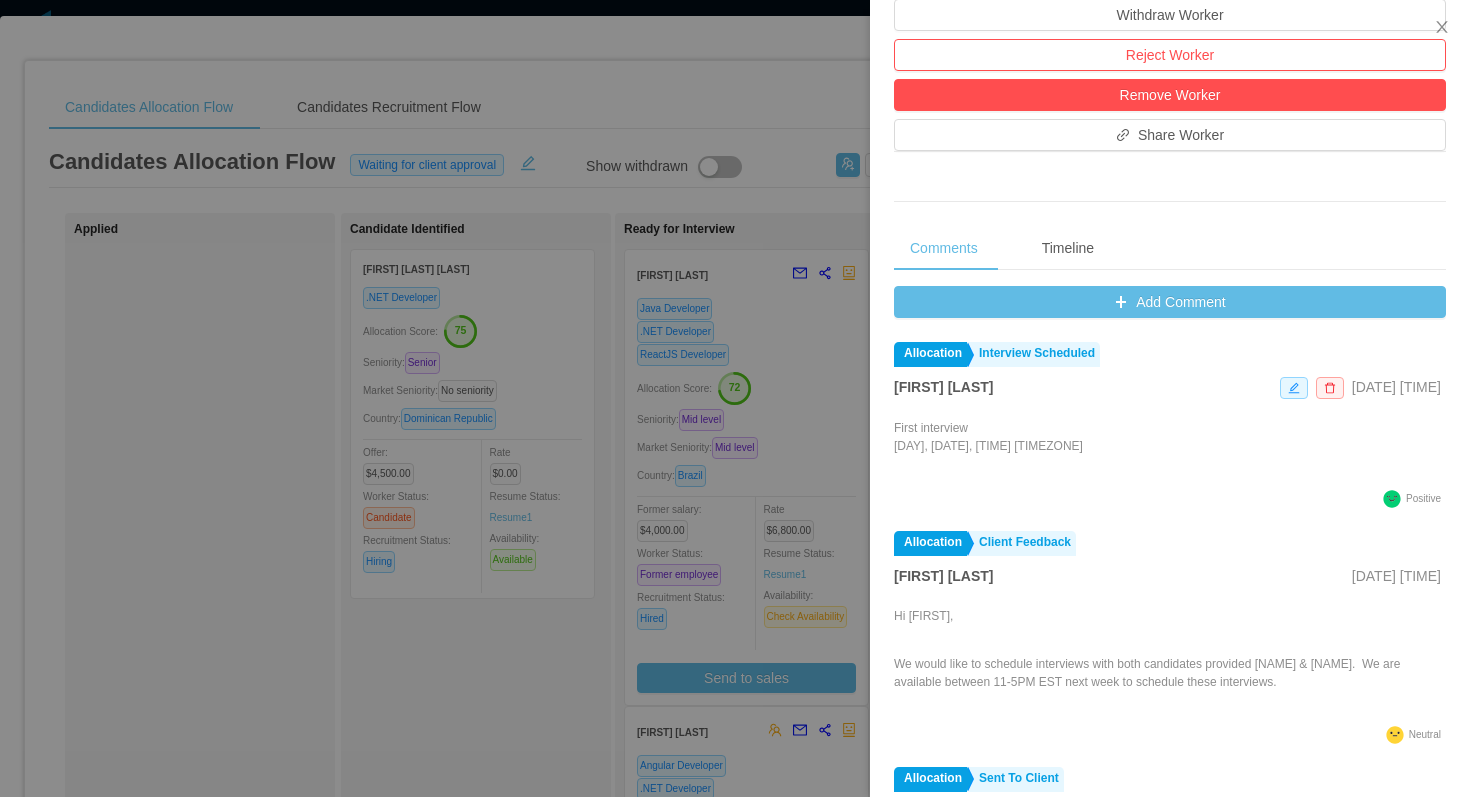 scroll, scrollTop: 602, scrollLeft: 0, axis: vertical 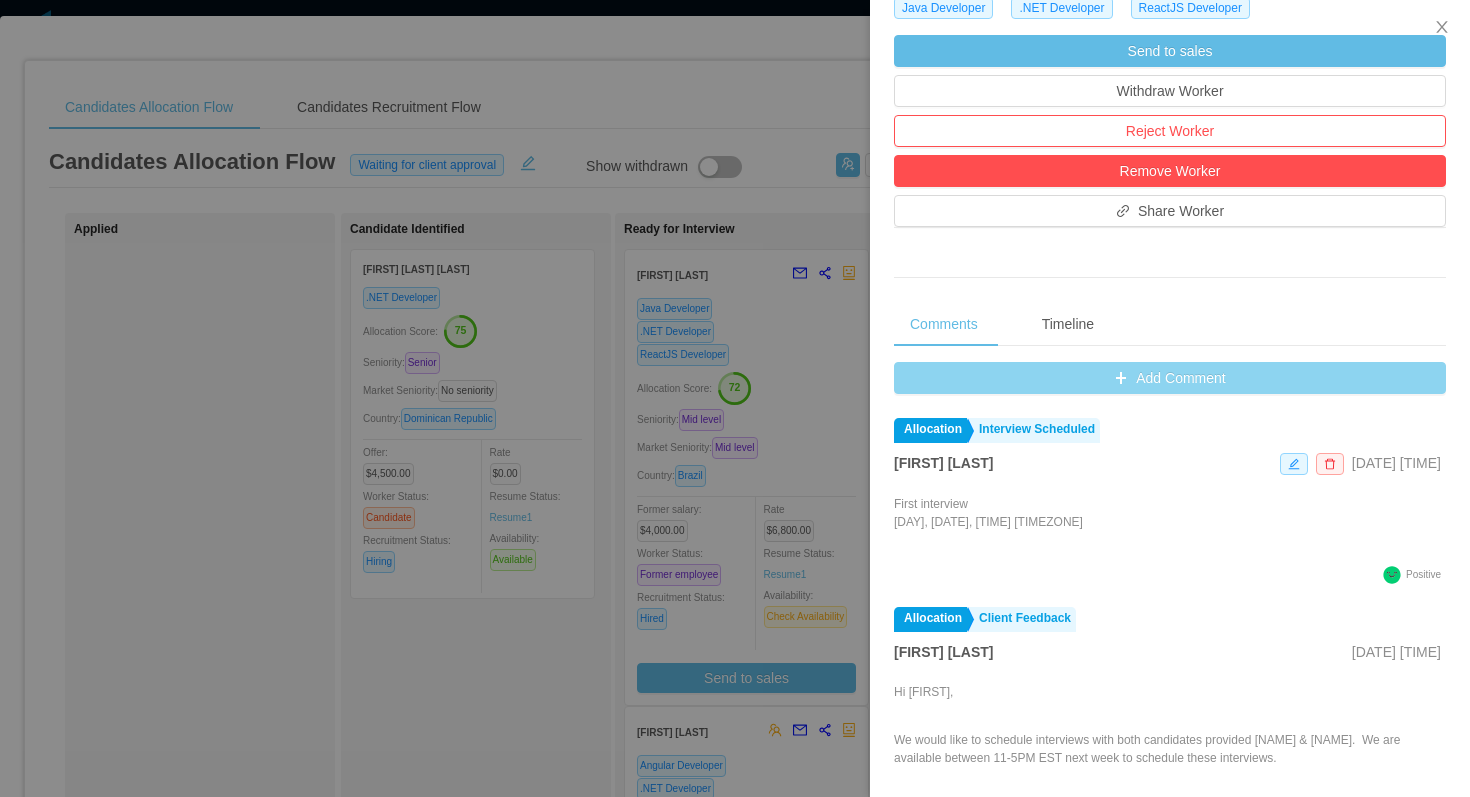 click on "Add Comment" at bounding box center (1170, 378) 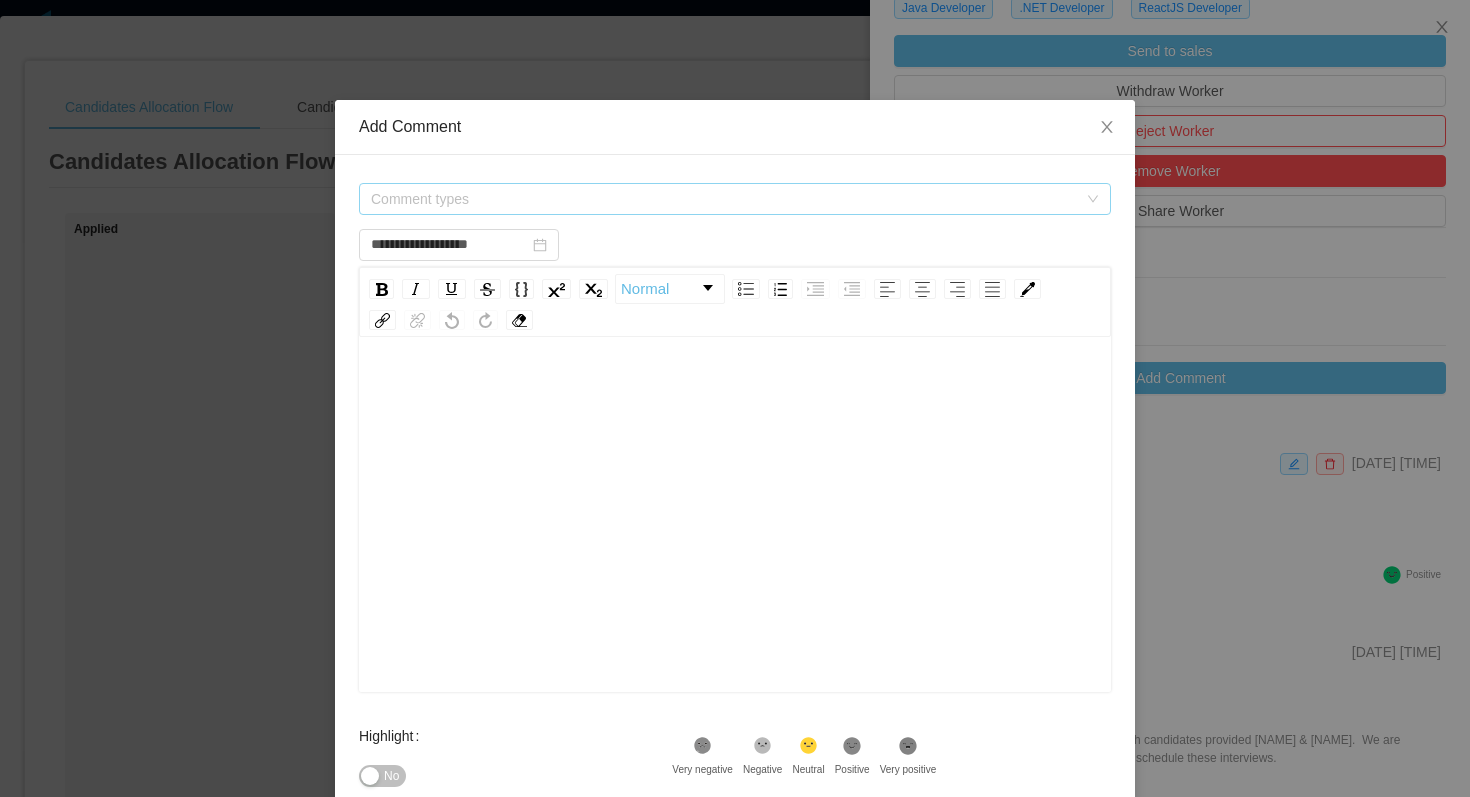 click on "Comment types" at bounding box center [724, 199] 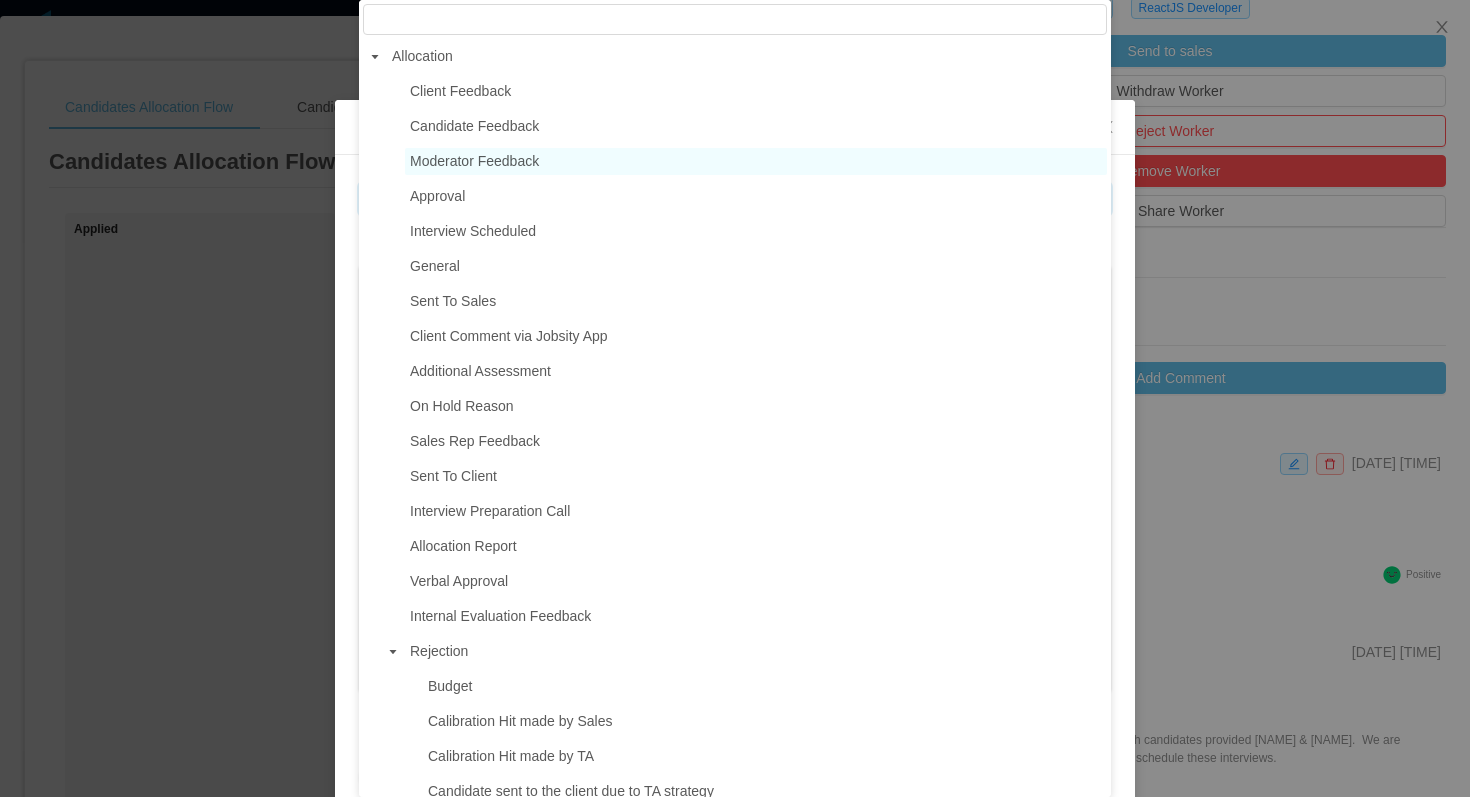 click on "Moderator Feedback" at bounding box center [474, 161] 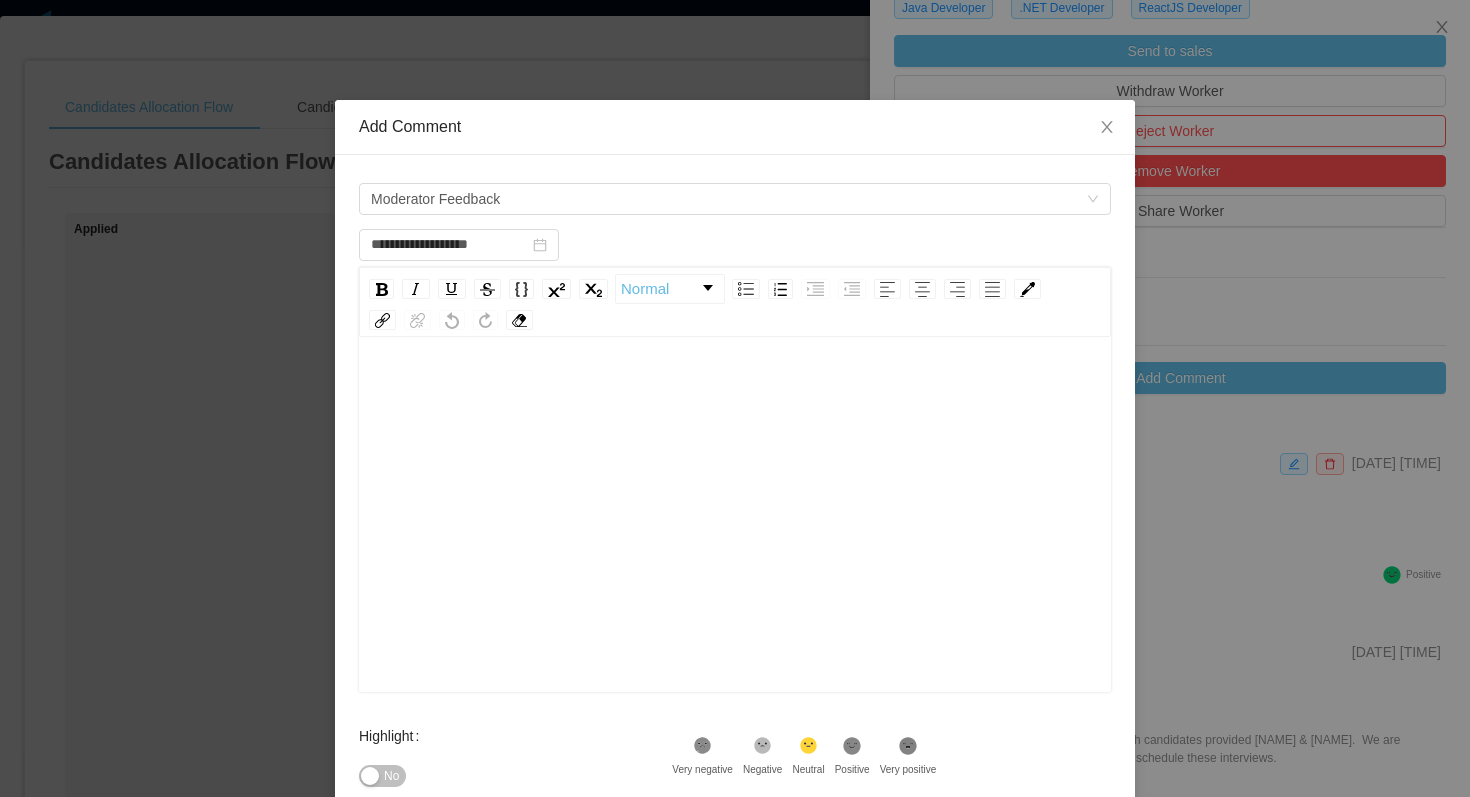 click at bounding box center [735, 546] 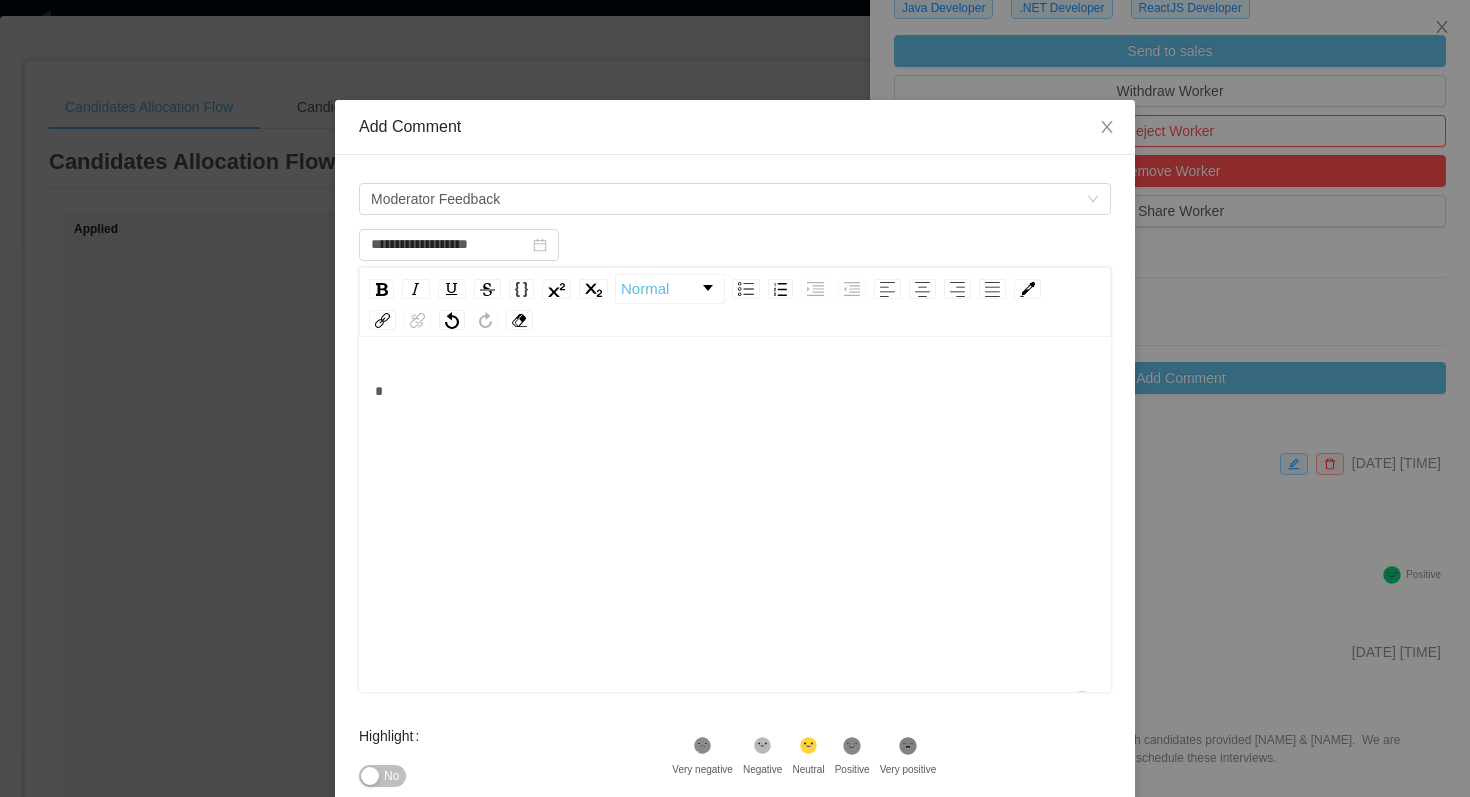 type 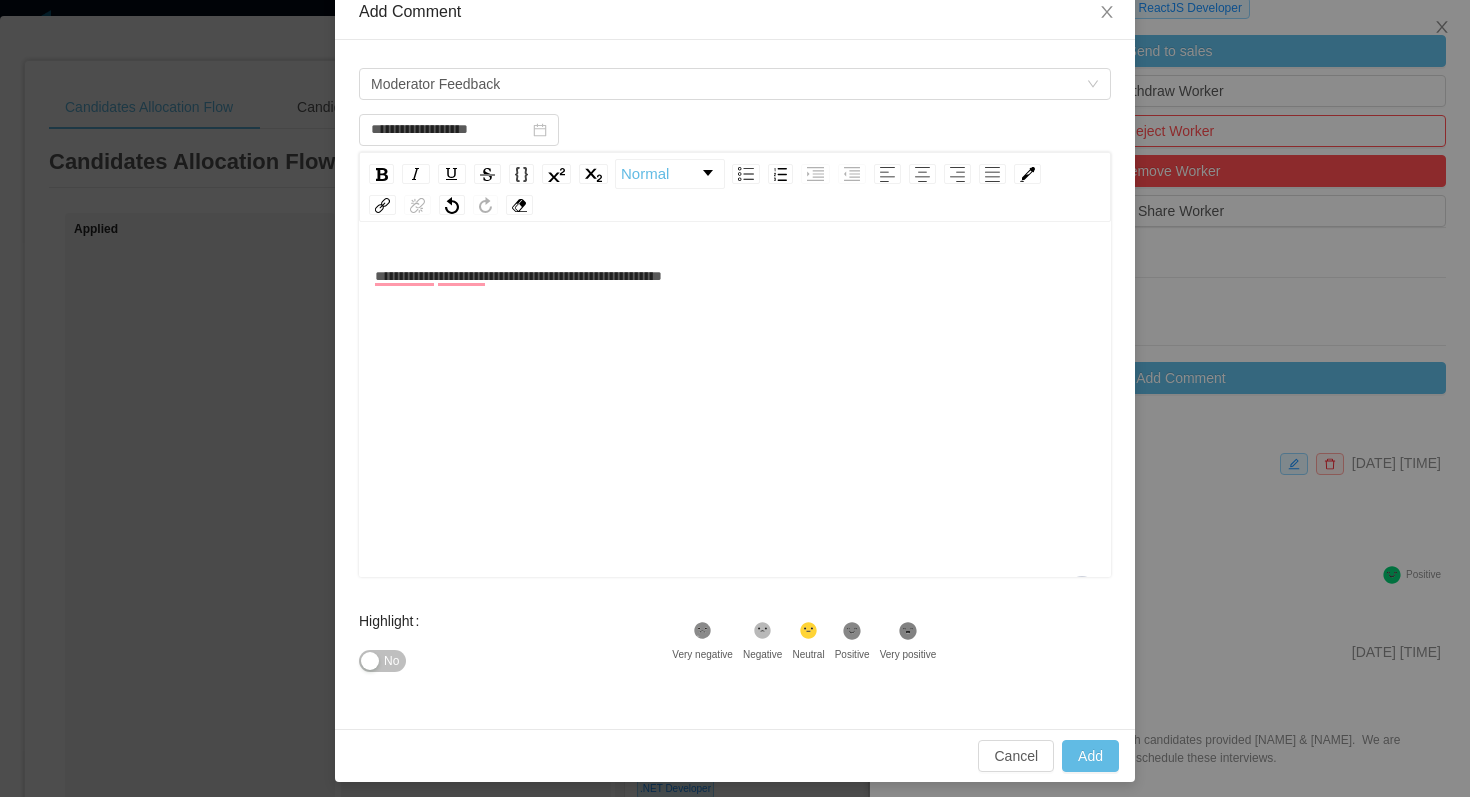 scroll, scrollTop: 124, scrollLeft: 0, axis: vertical 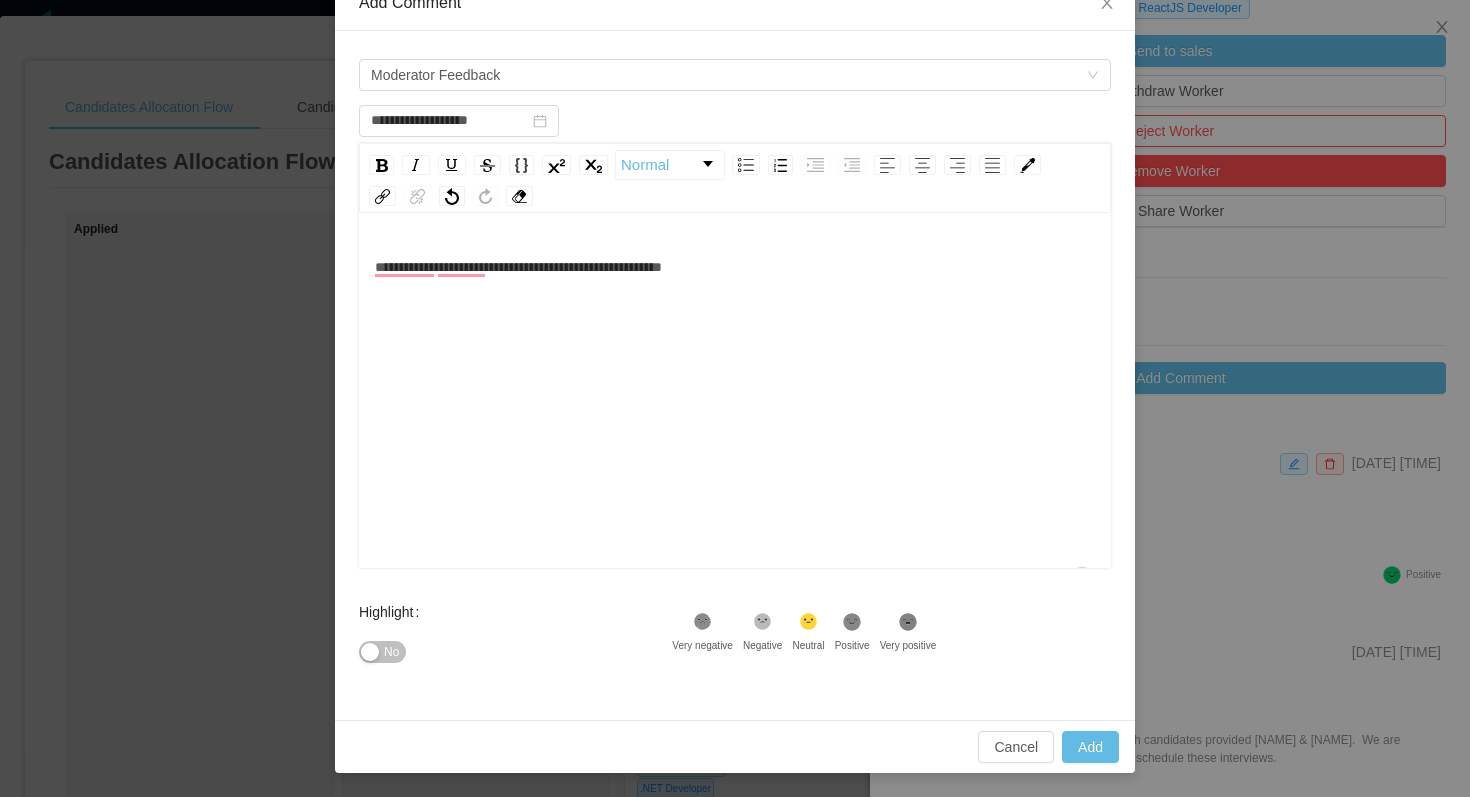 click on "No" at bounding box center (391, 652) 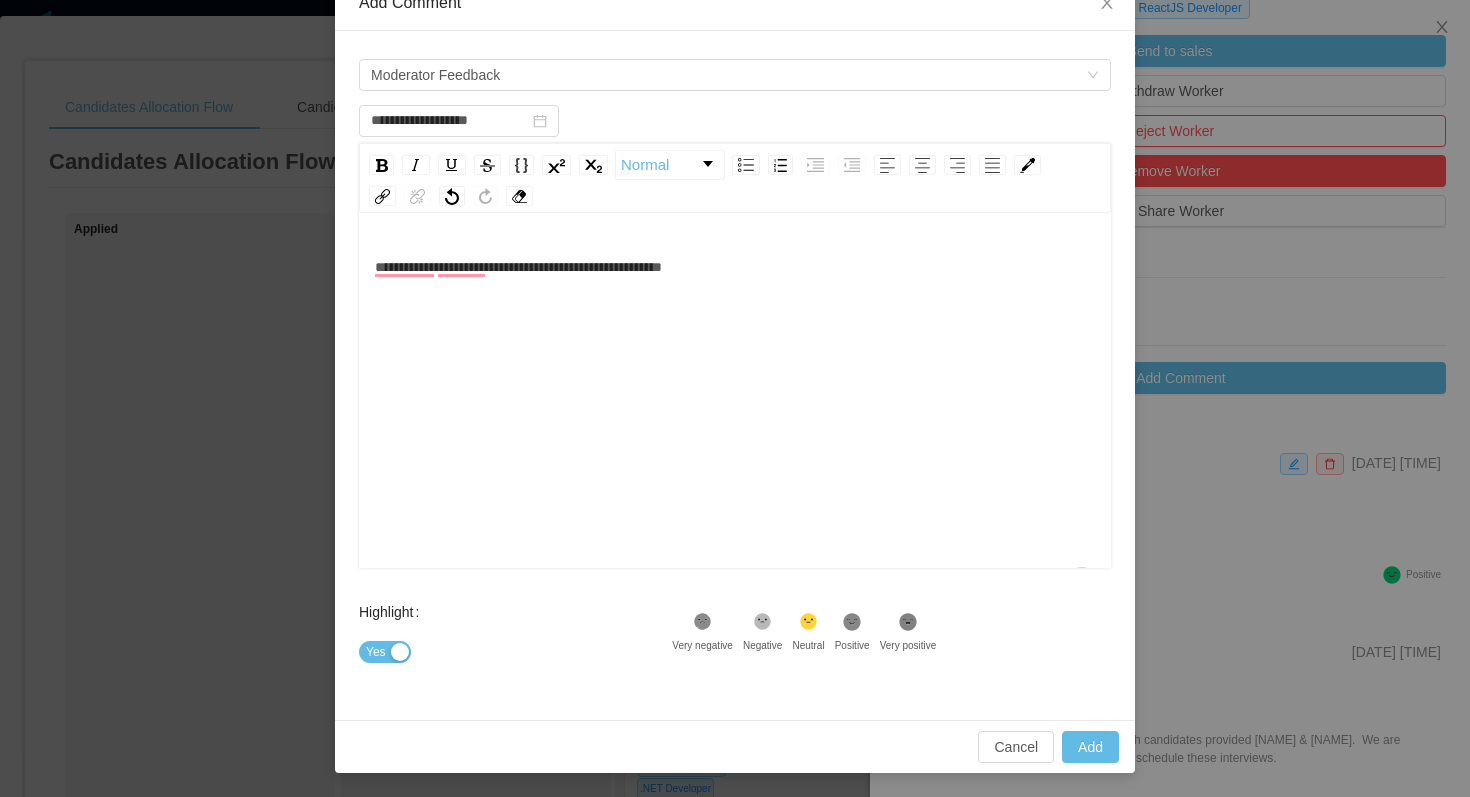 click on ".st1{fill:#232323}" 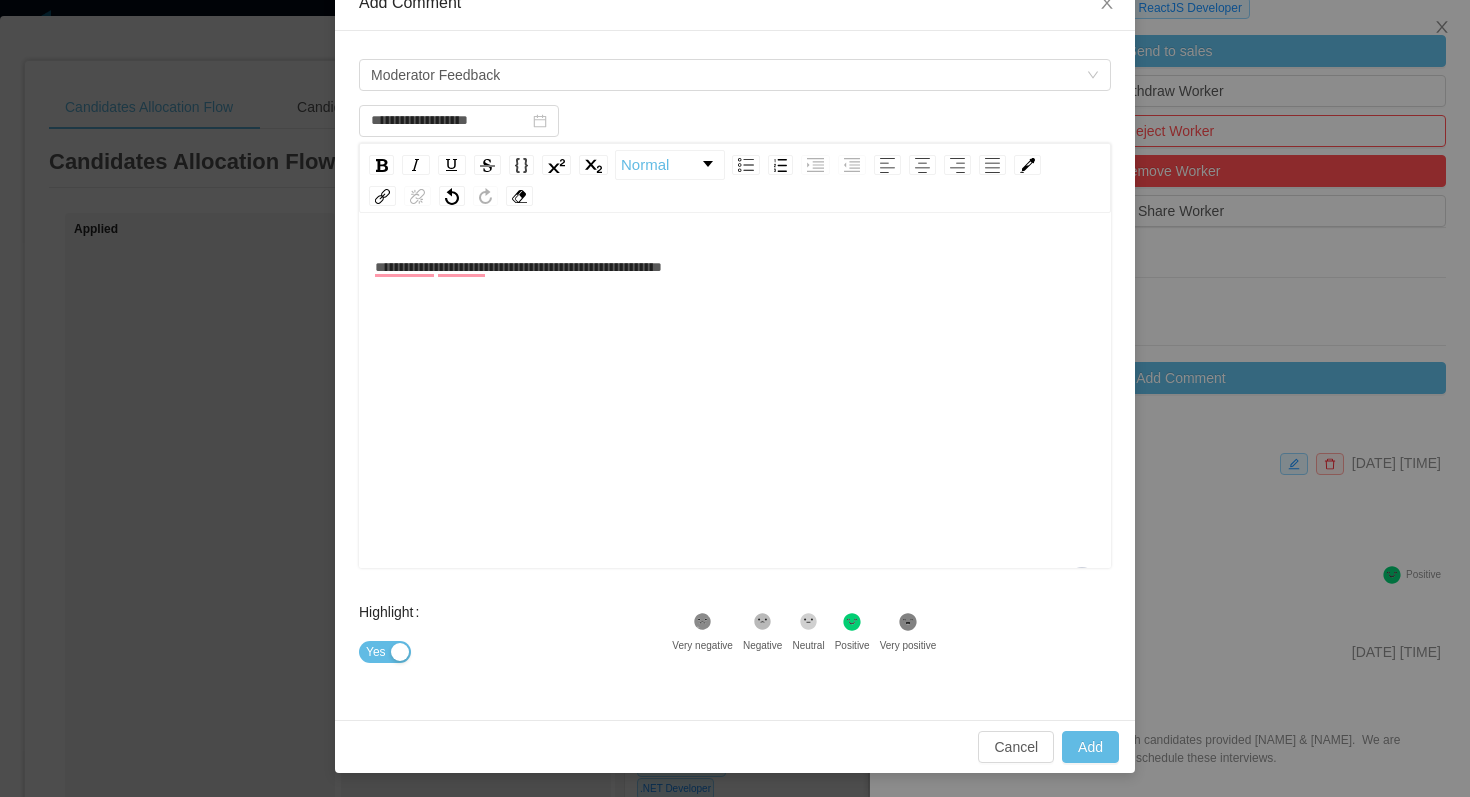 click on "Yes" at bounding box center [385, 652] 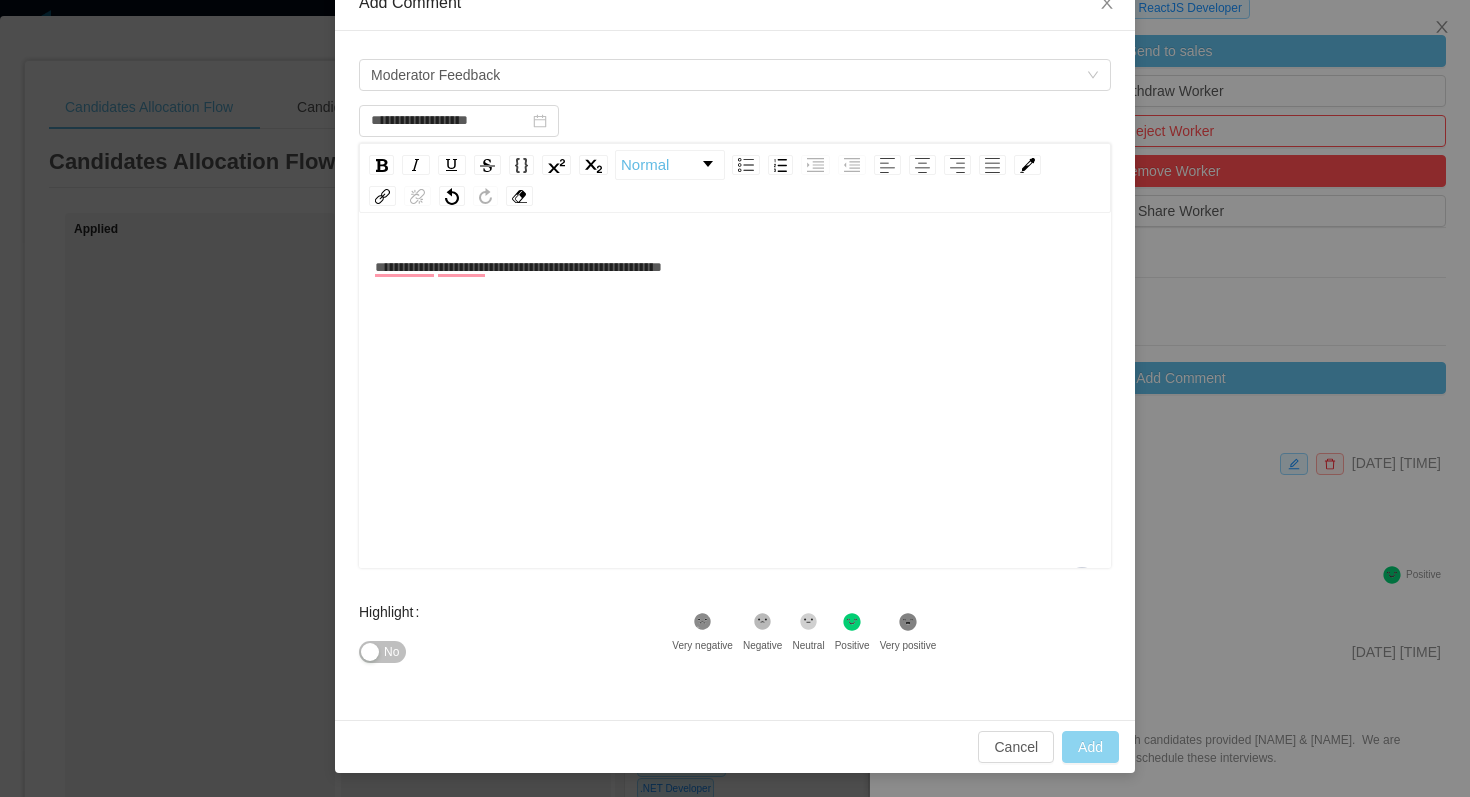 click on "Add" at bounding box center (1090, 747) 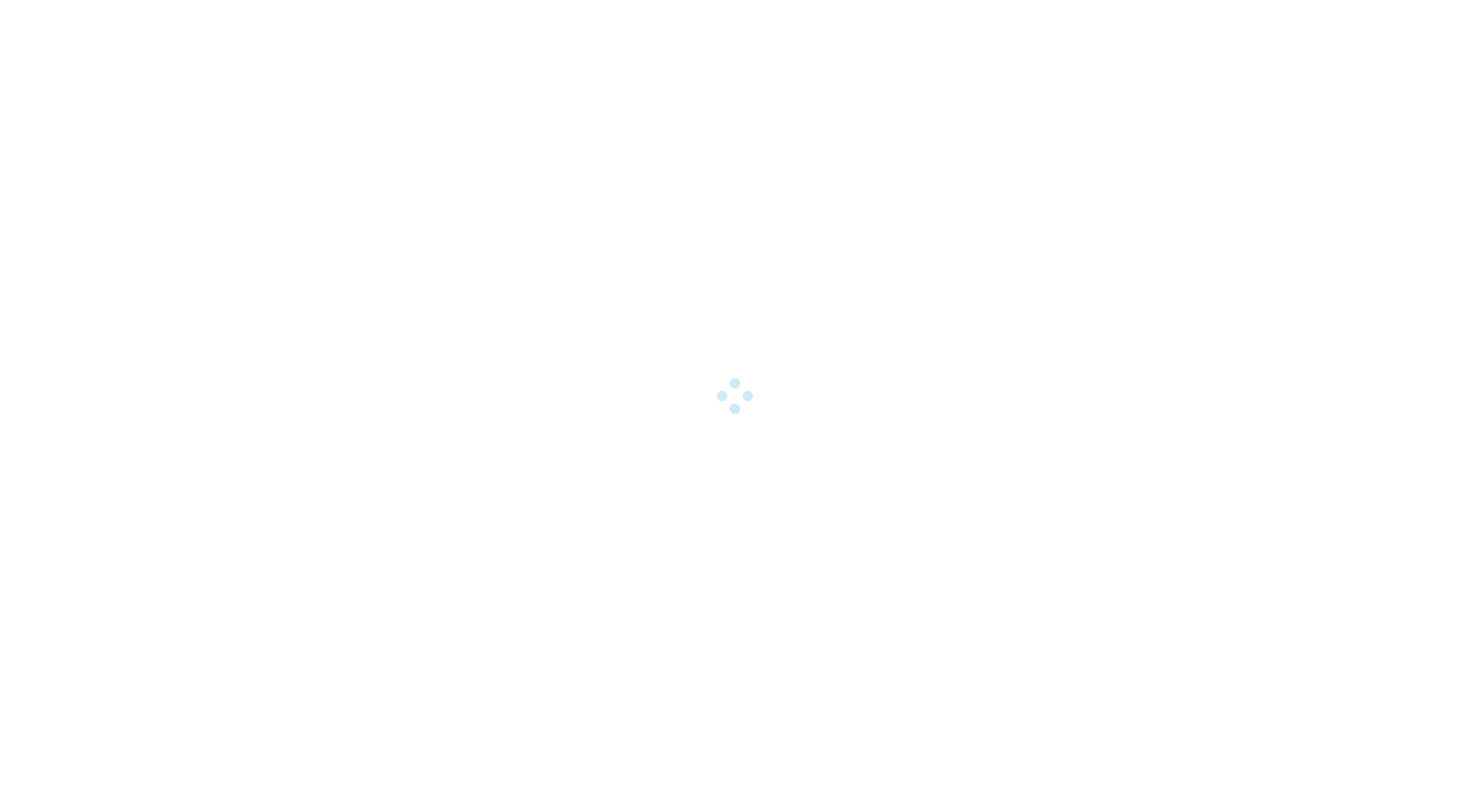 scroll, scrollTop: 0, scrollLeft: 0, axis: both 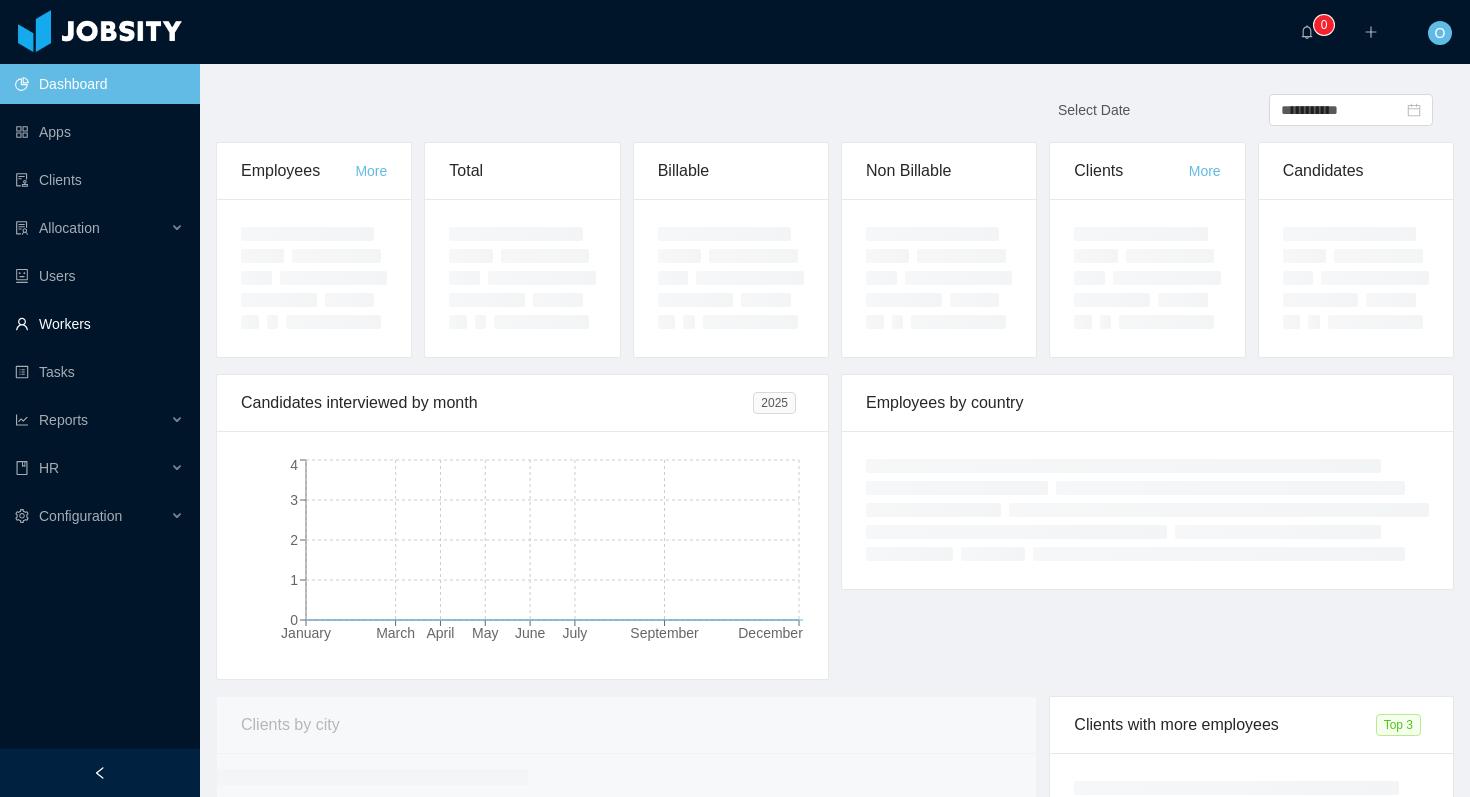 click on "Workers" at bounding box center (99, 324) 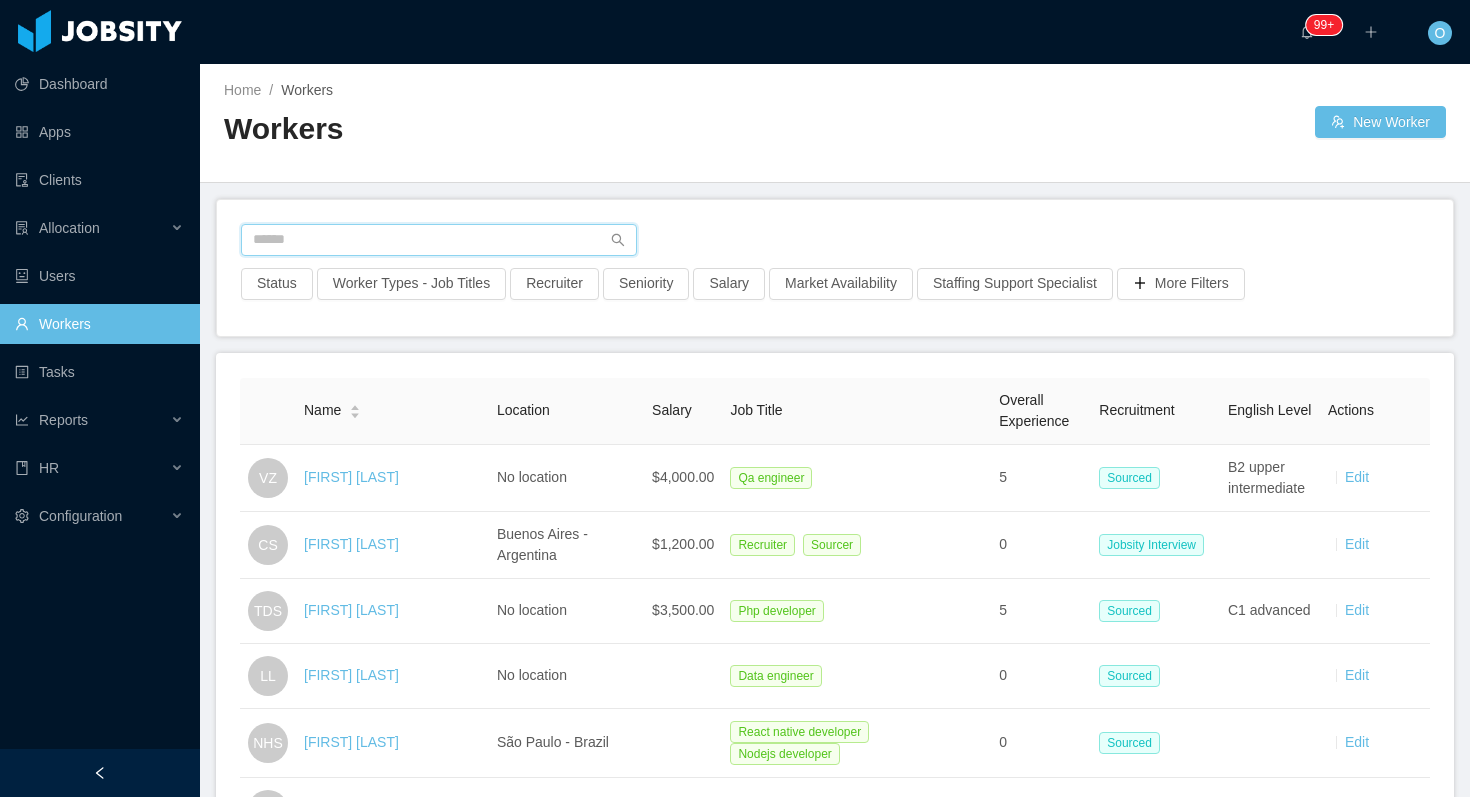 click at bounding box center [439, 240] 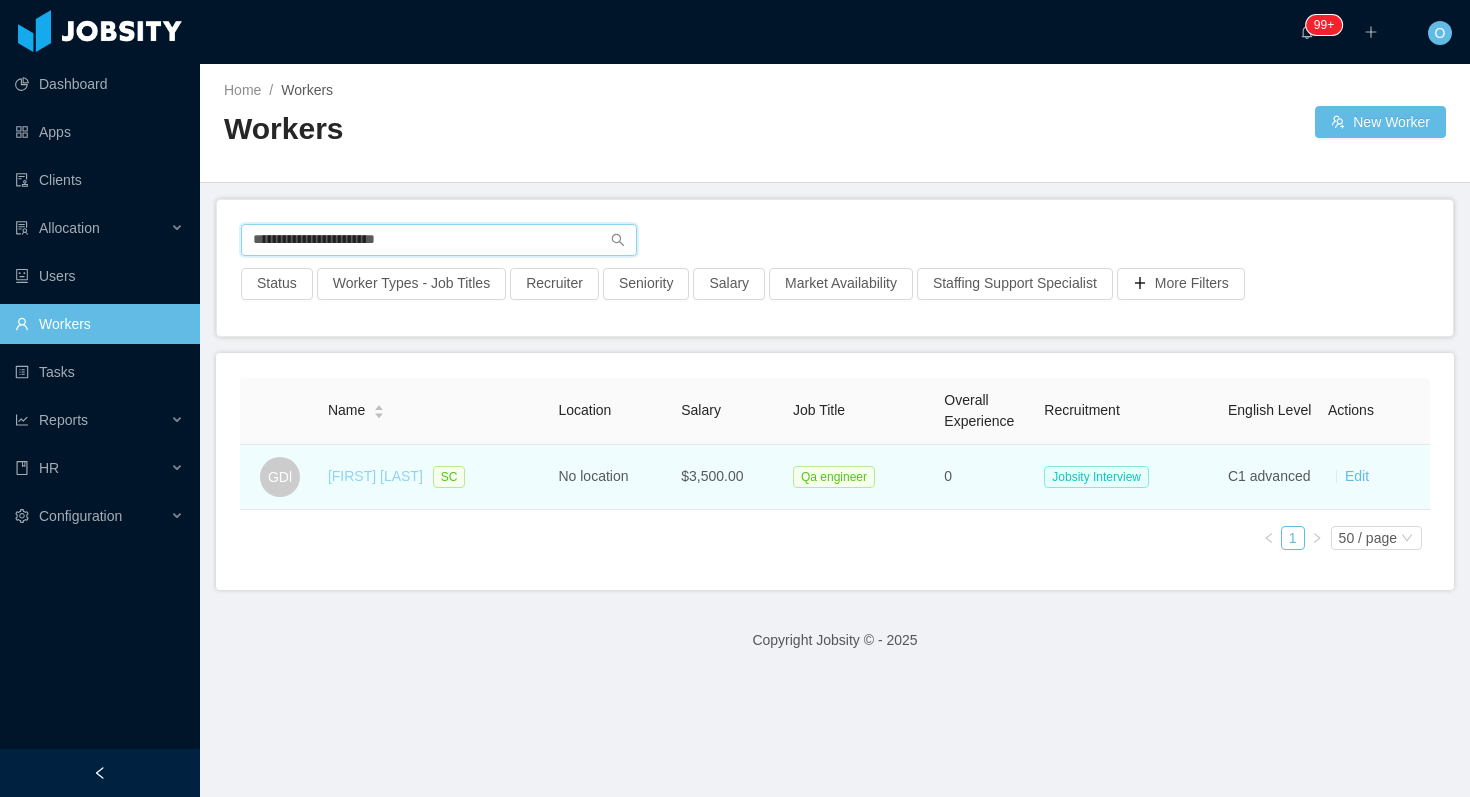 type on "**********" 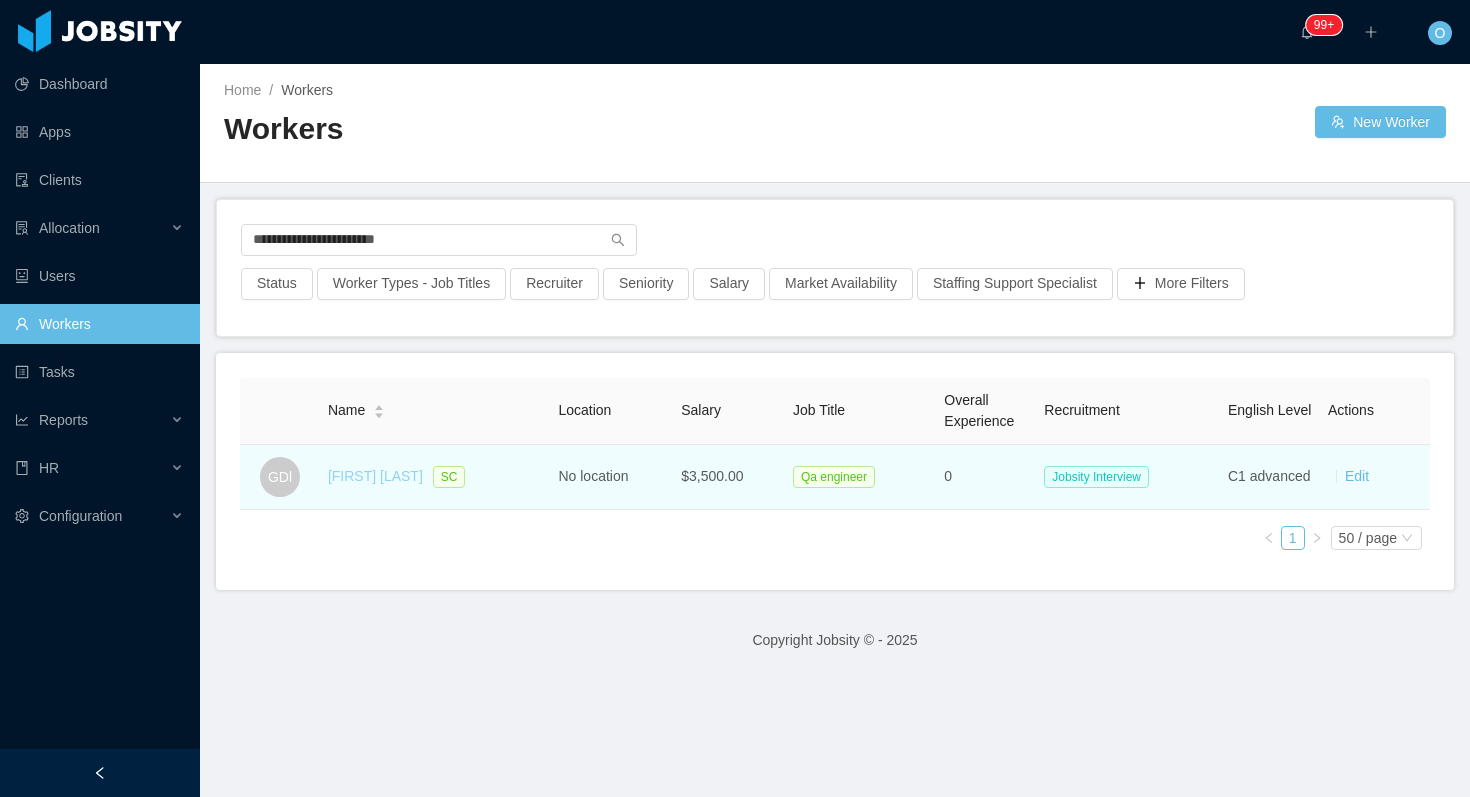 click on "[FIRST] [LAST]" at bounding box center (375, 476) 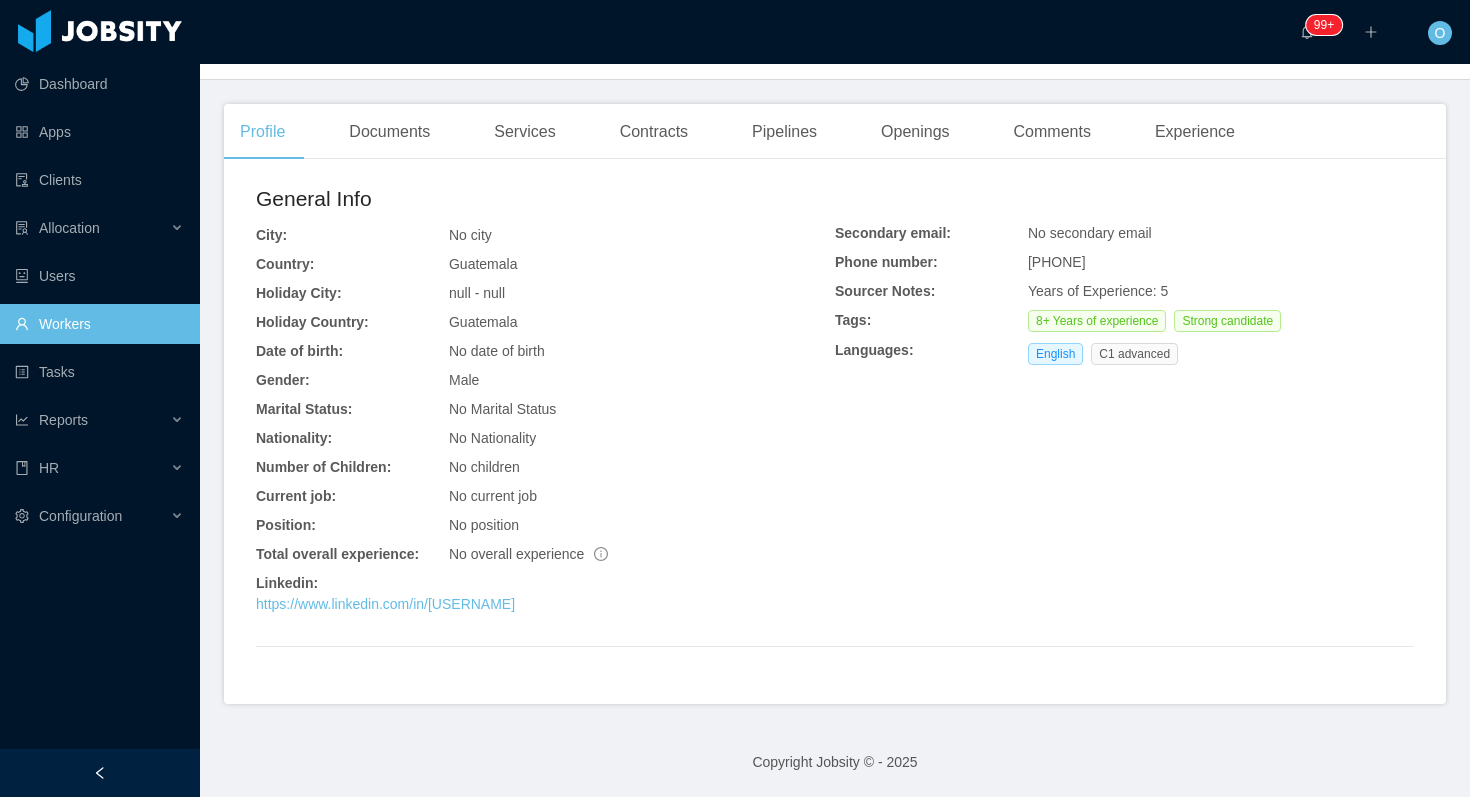 scroll, scrollTop: 0, scrollLeft: 0, axis: both 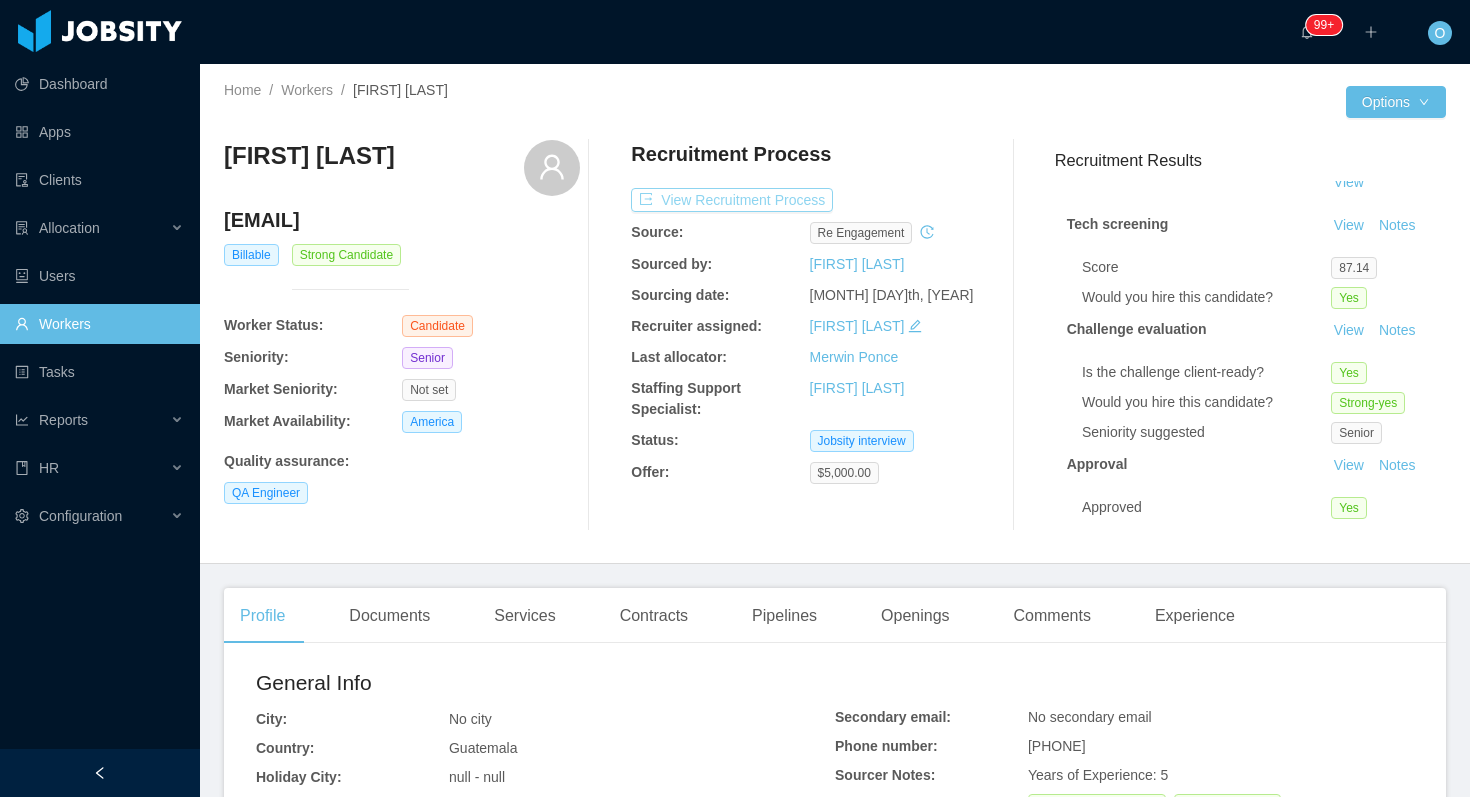 click on "View Recruitment Process" at bounding box center [732, 200] 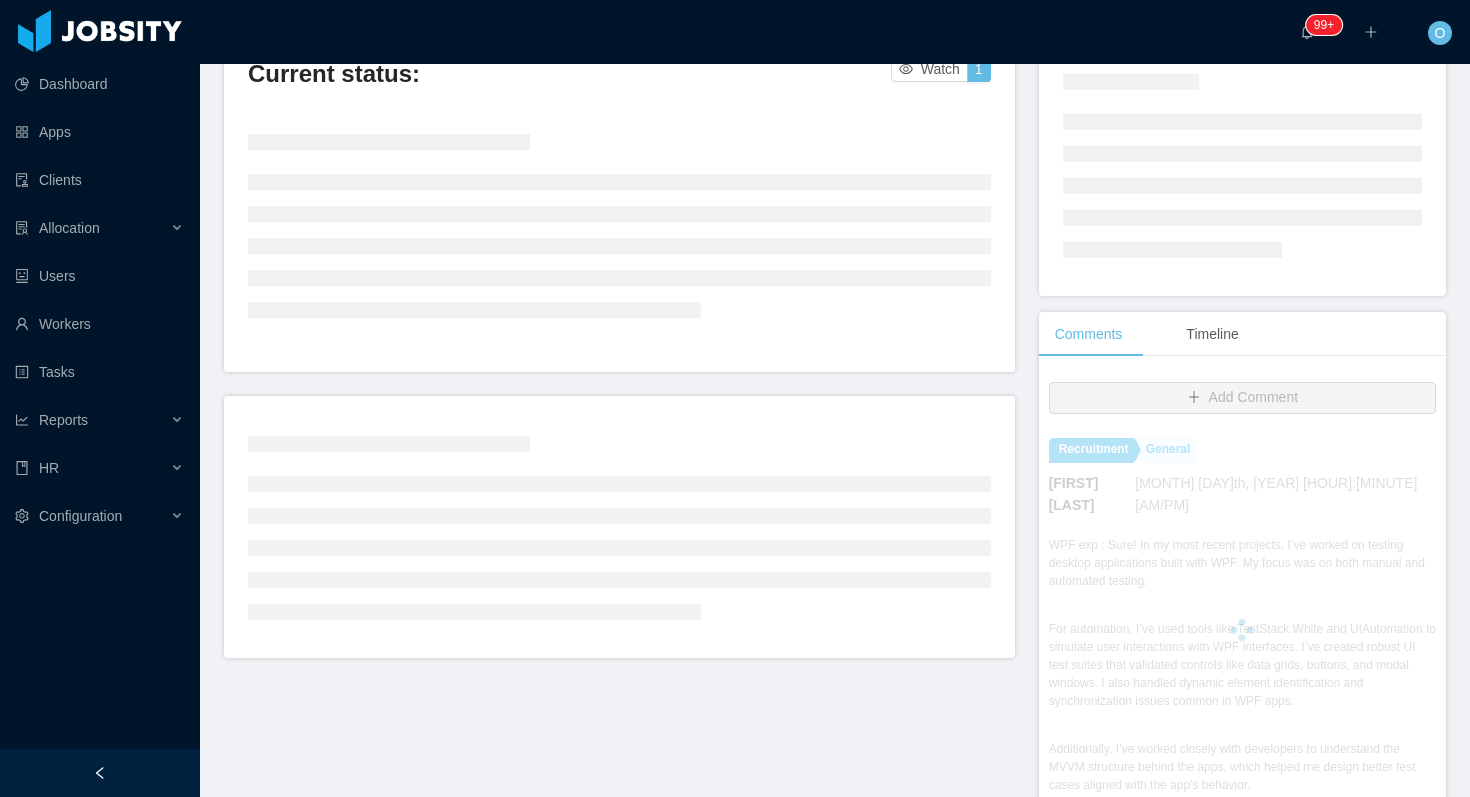 scroll, scrollTop: 508, scrollLeft: 0, axis: vertical 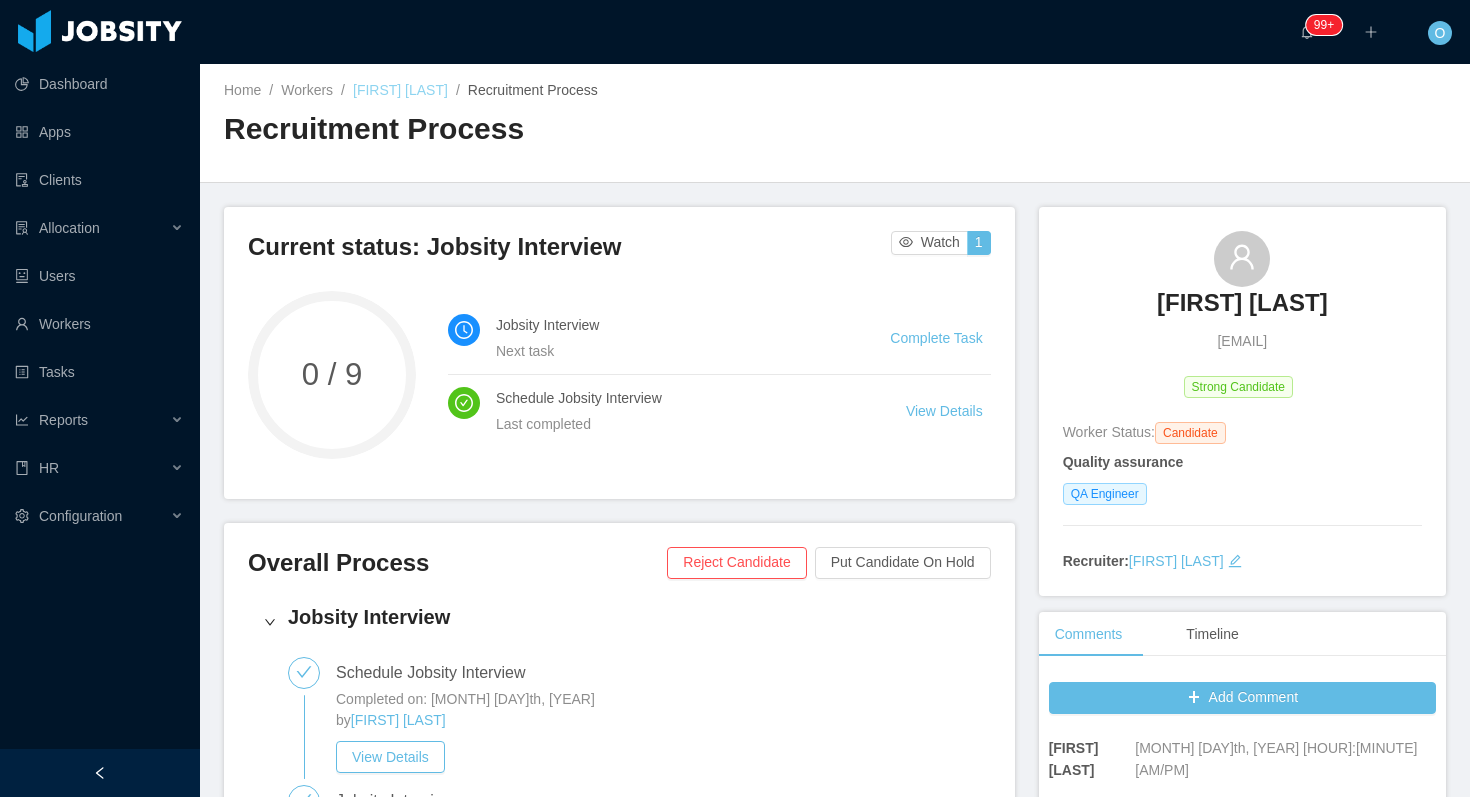 click on "[FIRST] [LAST]" at bounding box center (400, 90) 